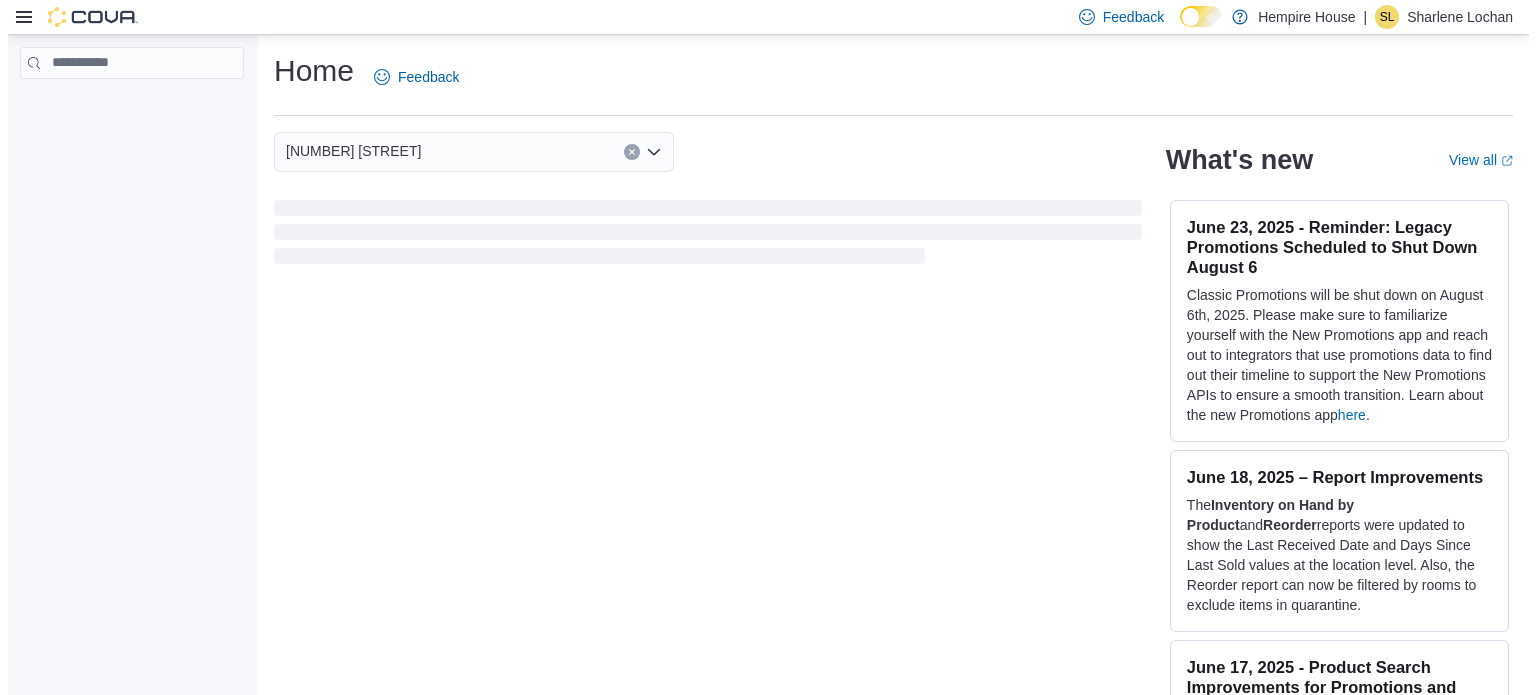 scroll, scrollTop: 0, scrollLeft: 0, axis: both 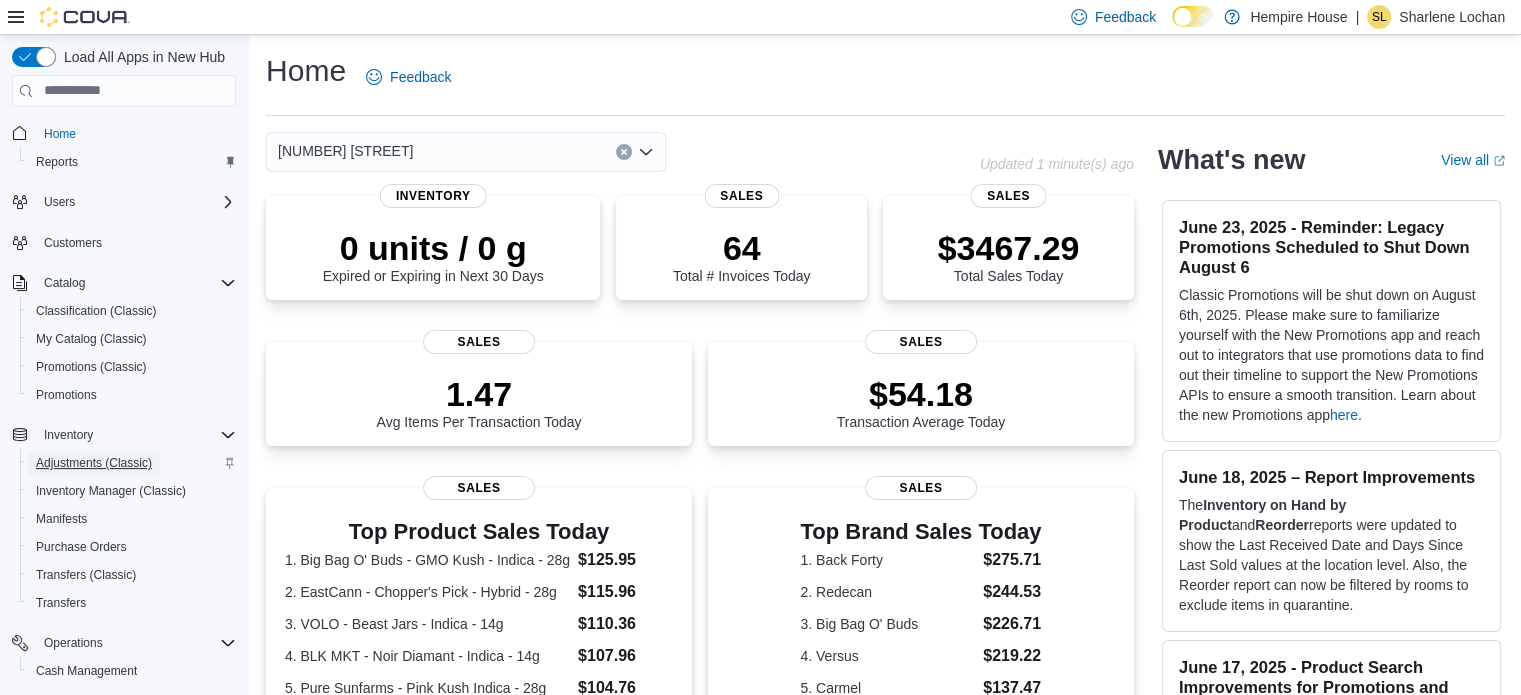 click on "Adjustments (Classic)" at bounding box center [94, 463] 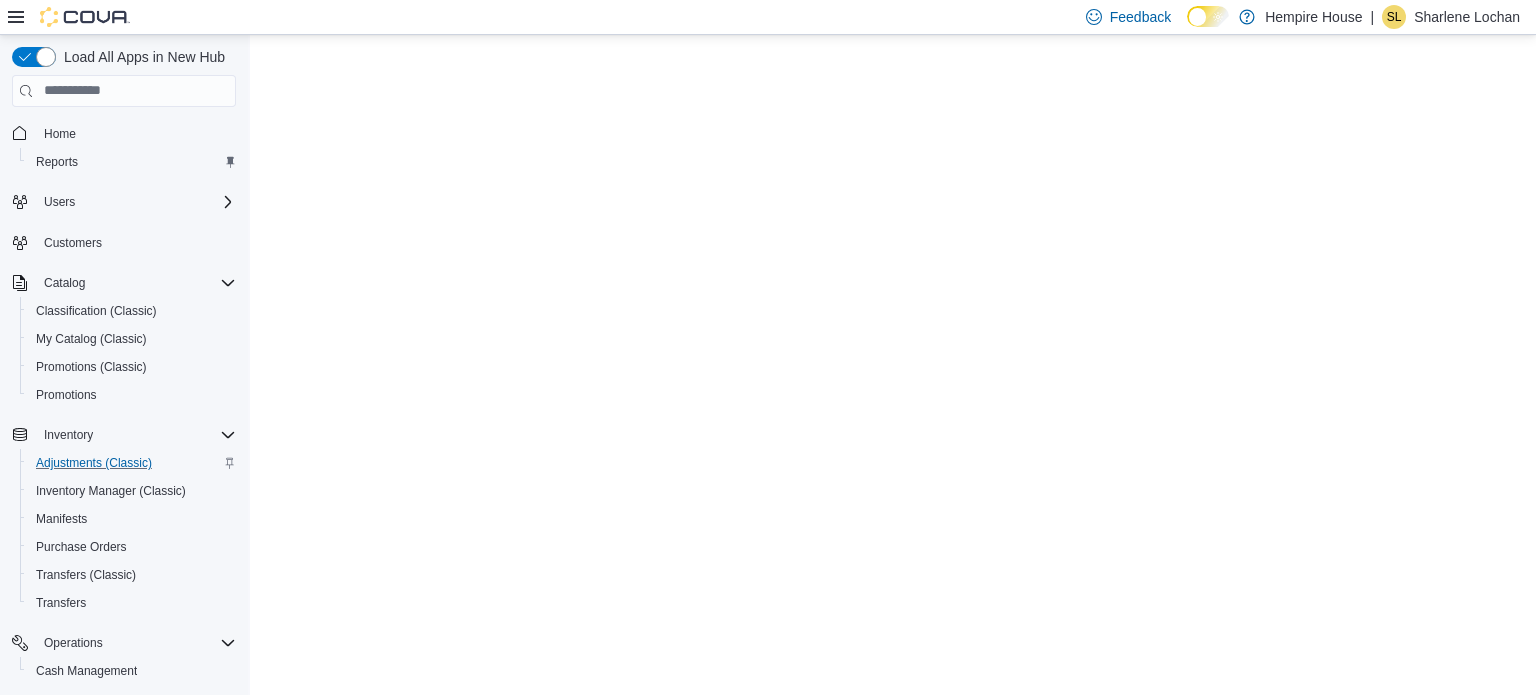 scroll, scrollTop: 0, scrollLeft: 0, axis: both 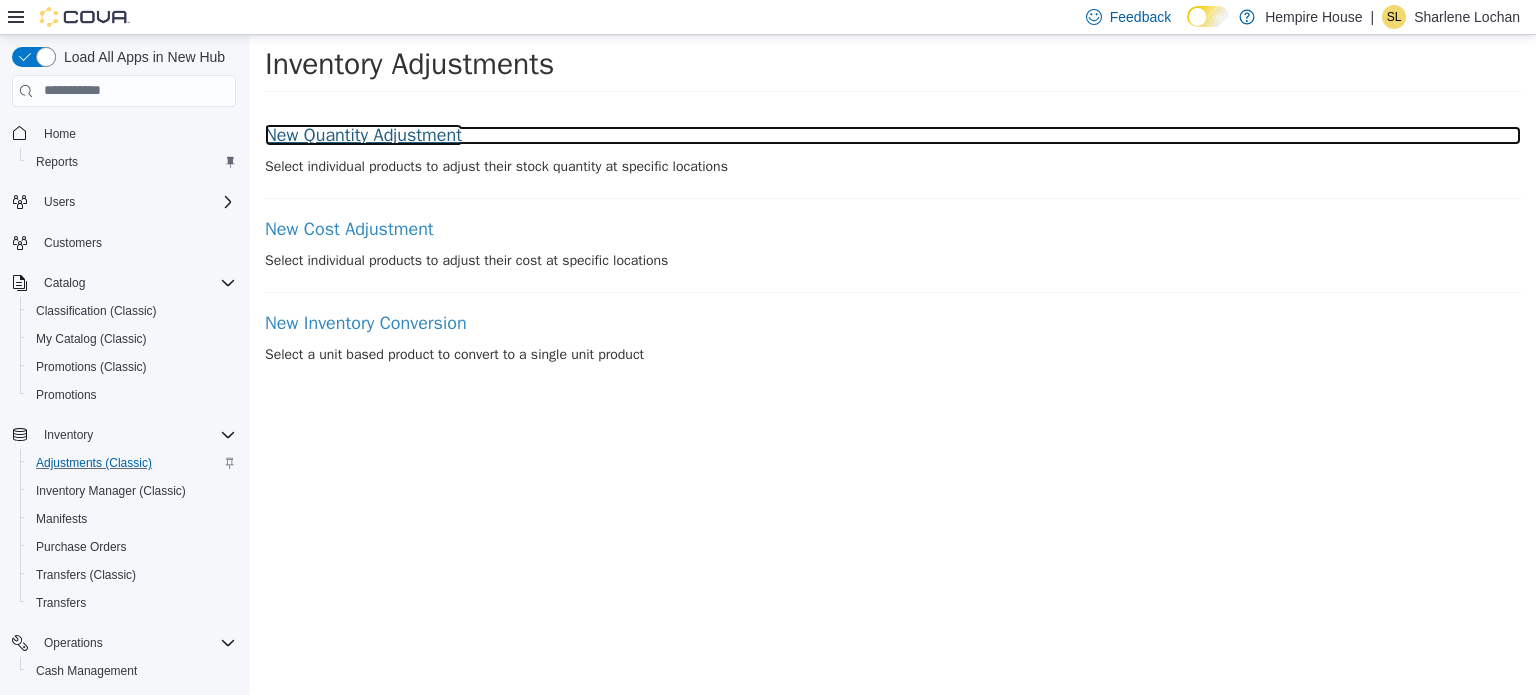 click on "New Quantity Adjustment" at bounding box center [893, 135] 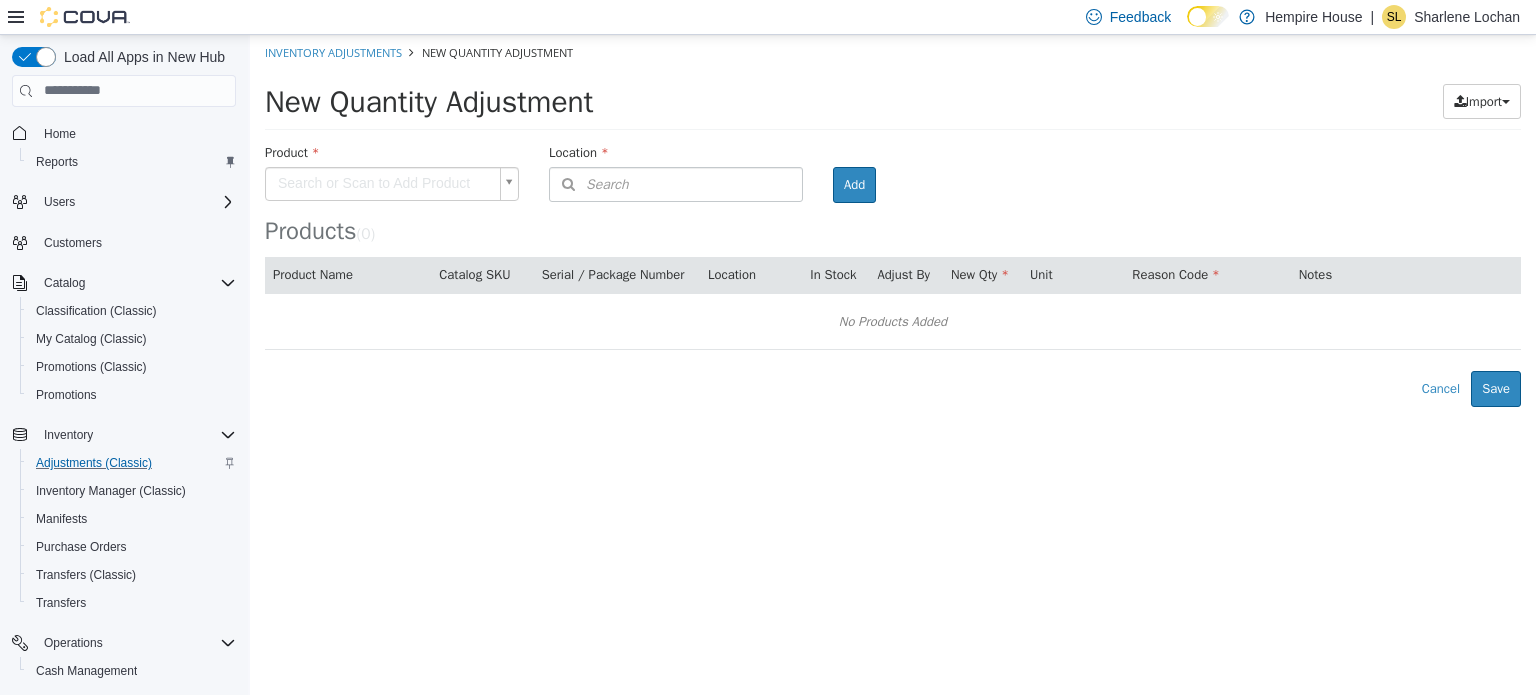 click on "Import  Inventory Export (.CSV) Package List (.TXT)
Product     Search or Scan to Add Product                             Location Search Type 3 or more characters or browse       Hempire House     (3)         18 Mill Street West             27 Main St South             59 First Street         Room   Add Products  ( 0 ) Product Name Catalog SKU Serial / Package Number Location In Stock Adjust By New Qty Unit Reason Code Notes No Products Added Error saving adjustment please resolve the errors above. Cancel Save" at bounding box center [893, 220] 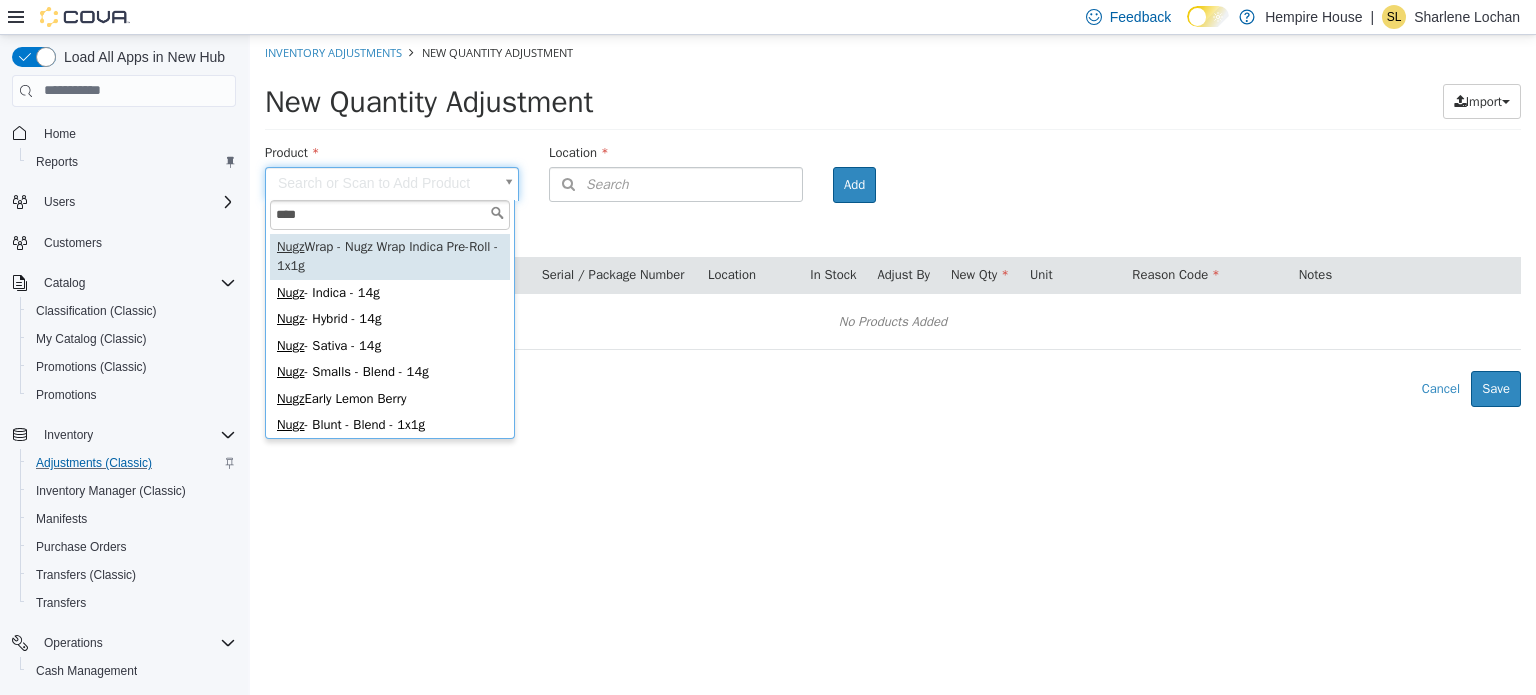 type on "****" 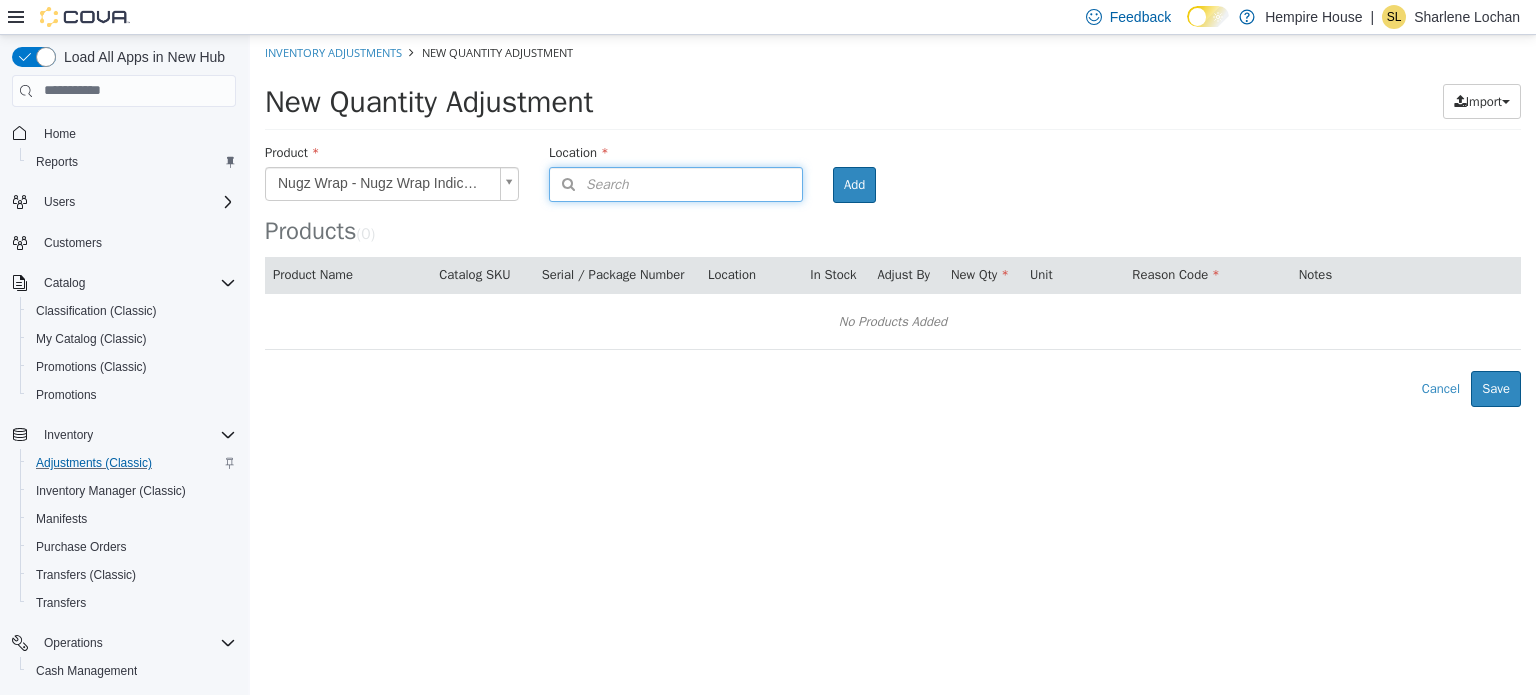 click on "Search" at bounding box center [676, 183] 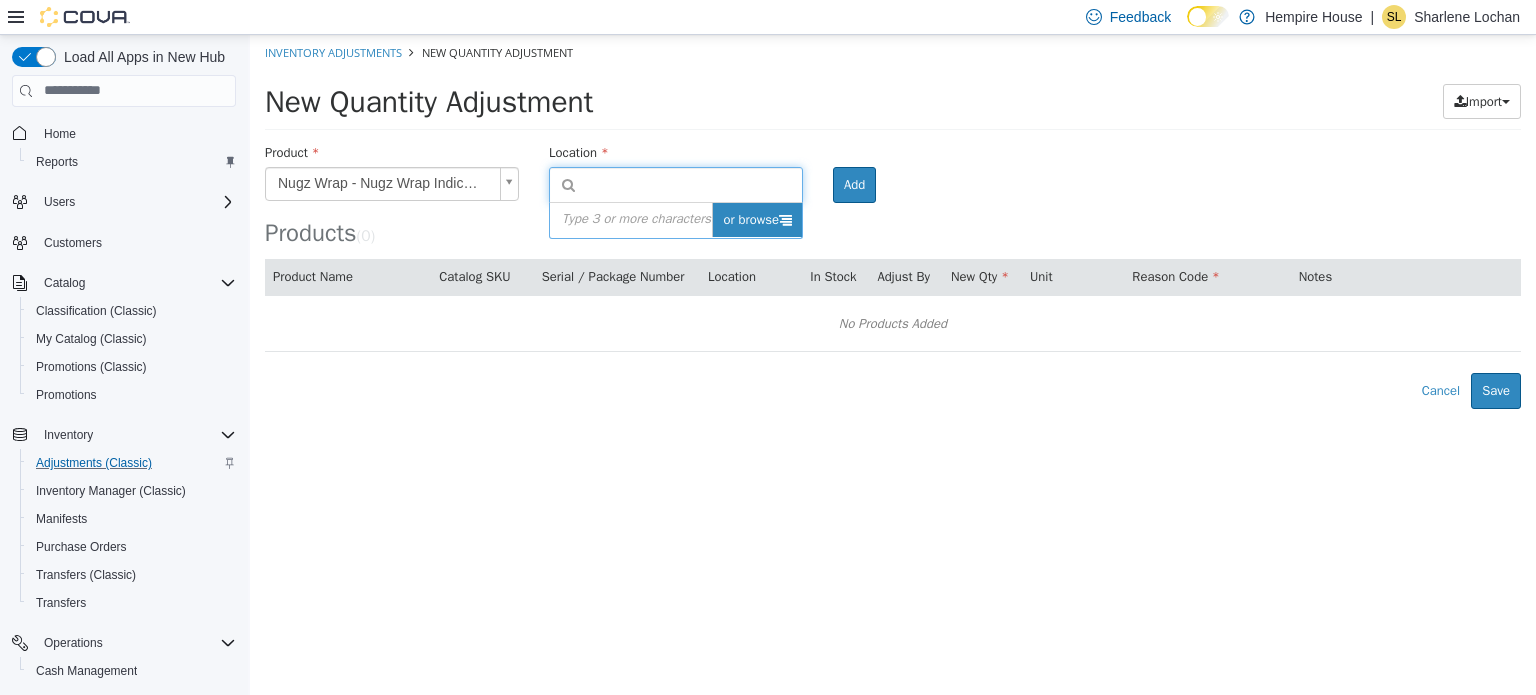 click on "or browse" at bounding box center (757, 219) 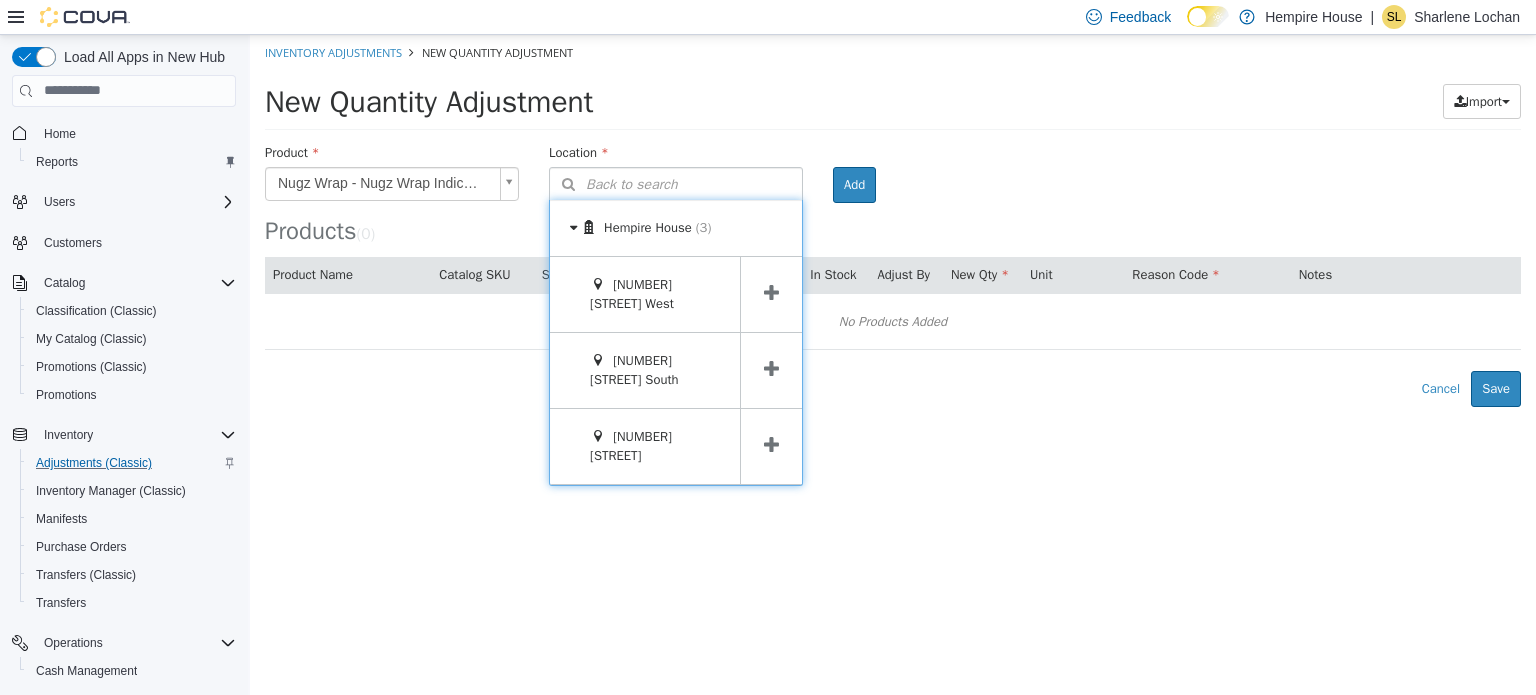 click at bounding box center [771, 445] 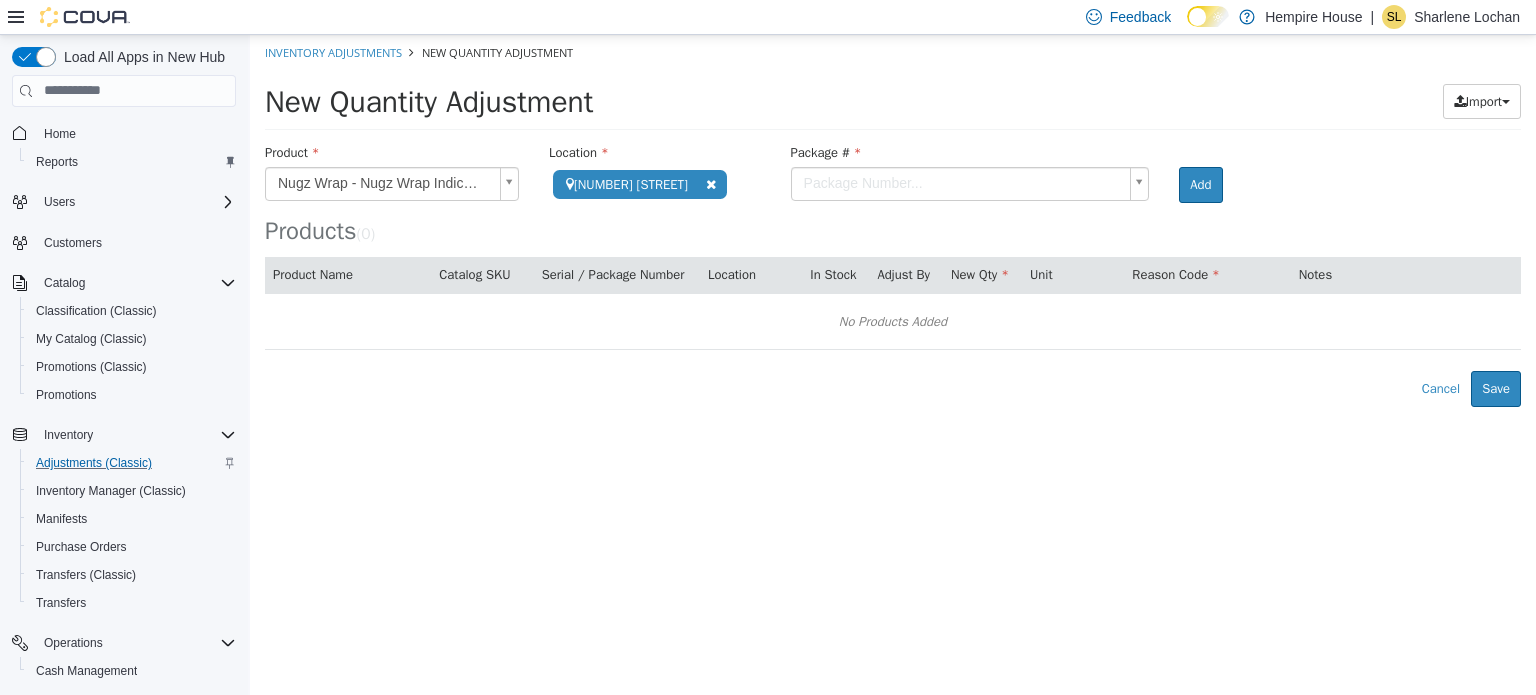 click on "**********" at bounding box center [893, 220] 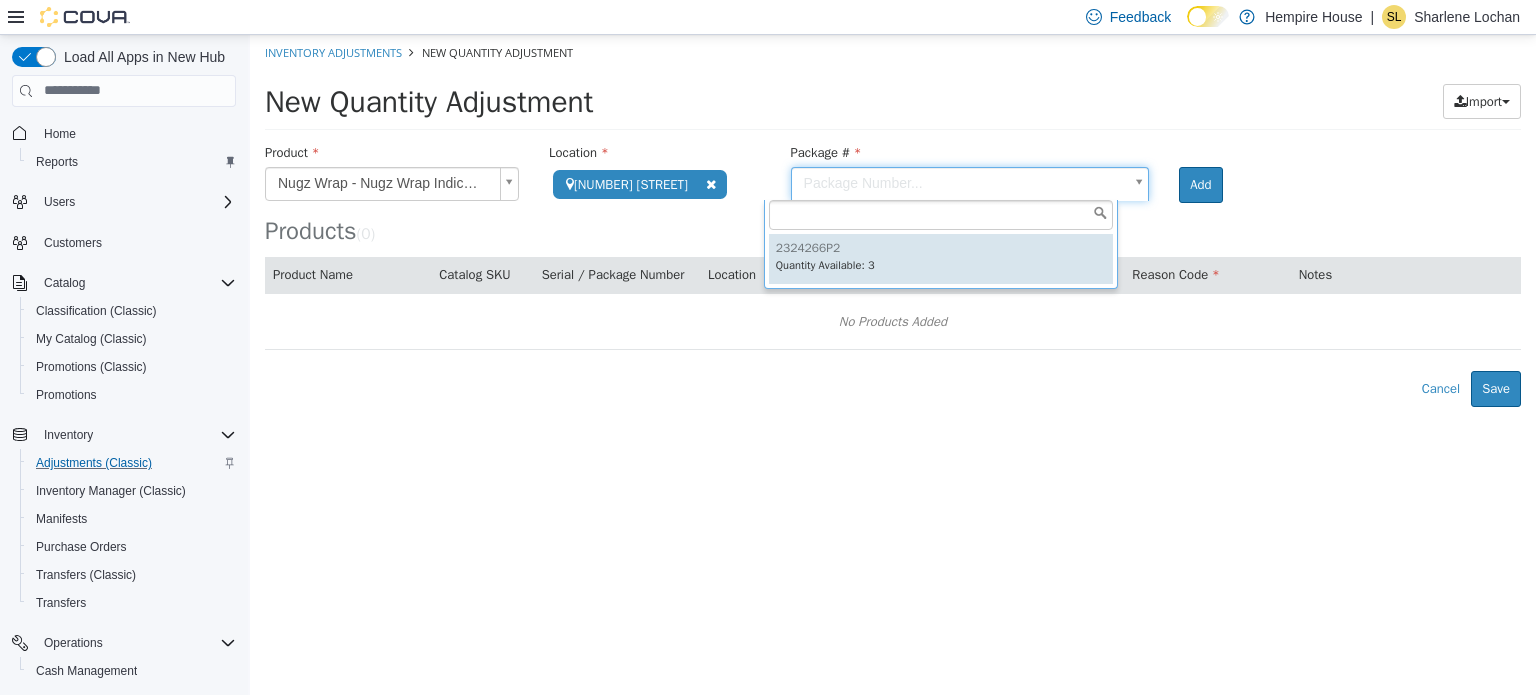 type on "*********" 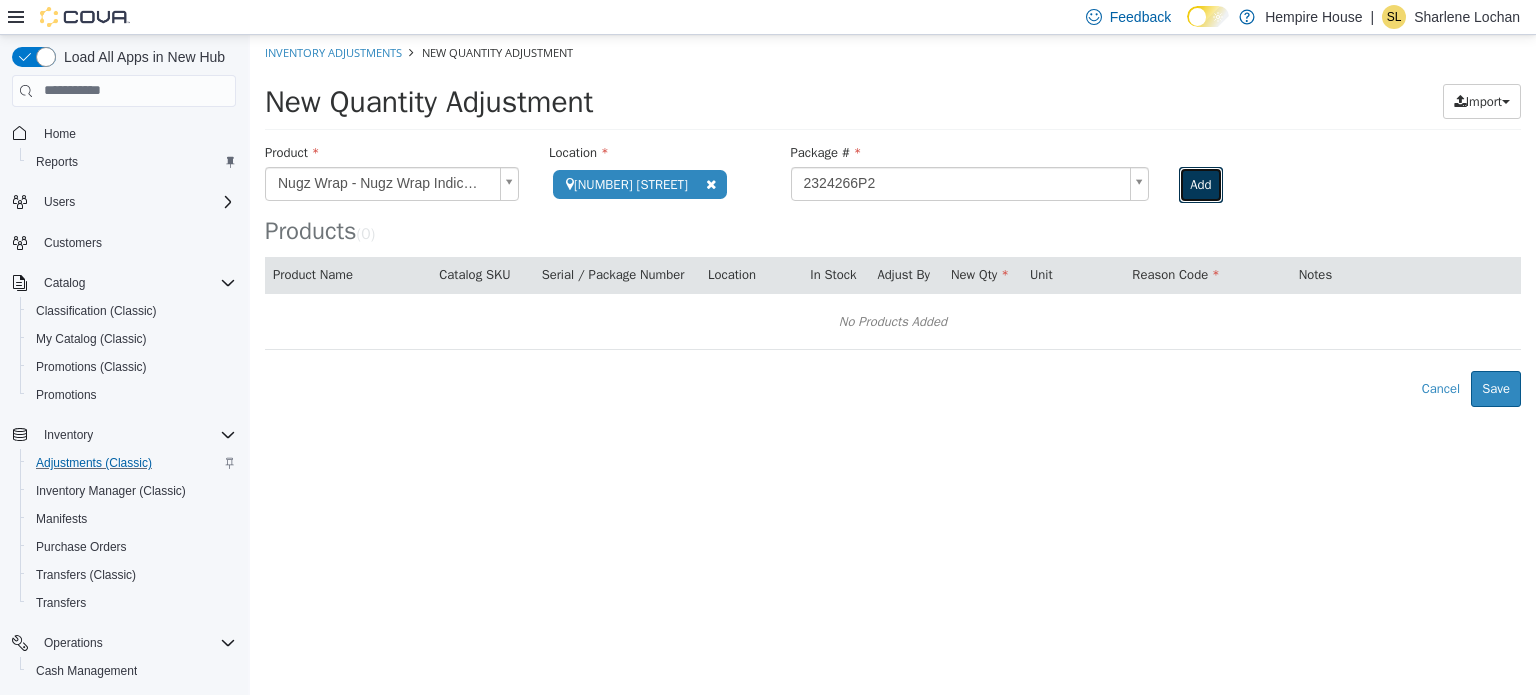 click on "Add" at bounding box center (1200, 184) 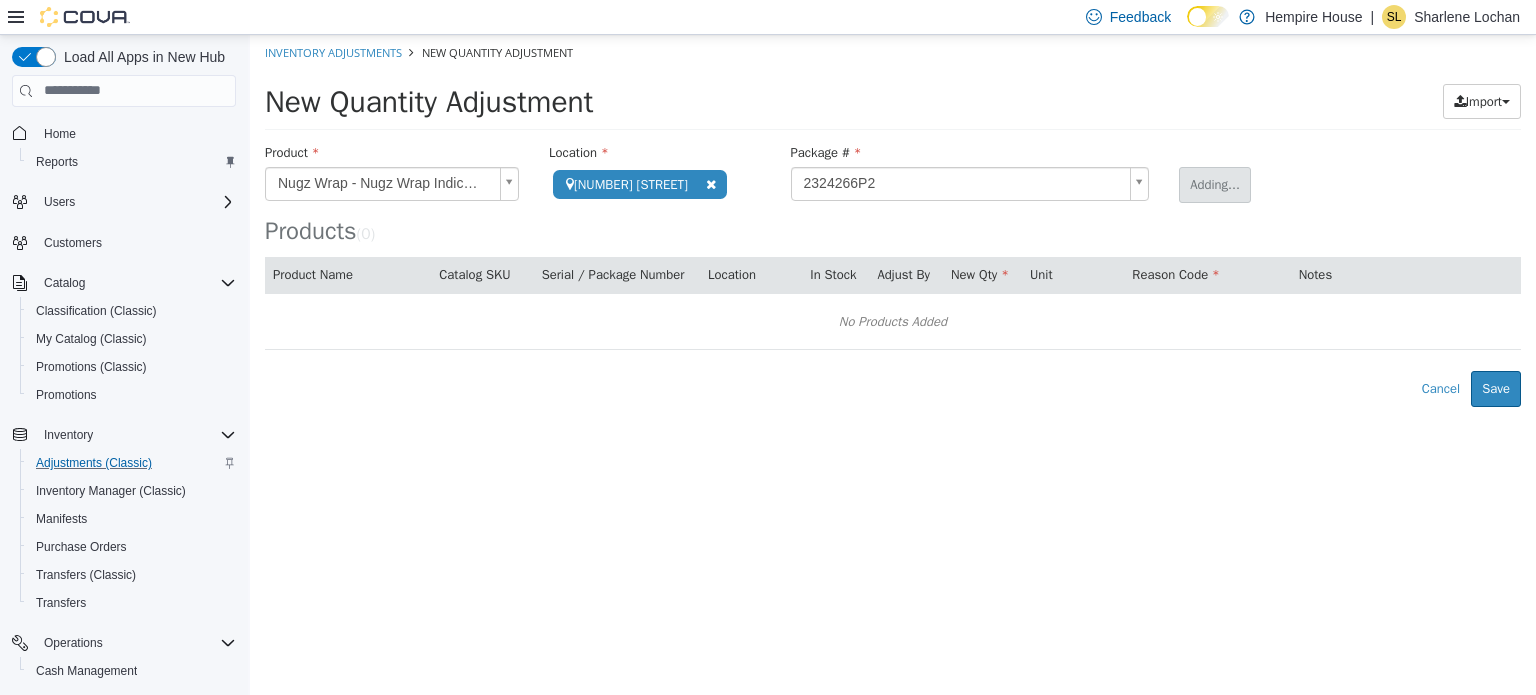 type 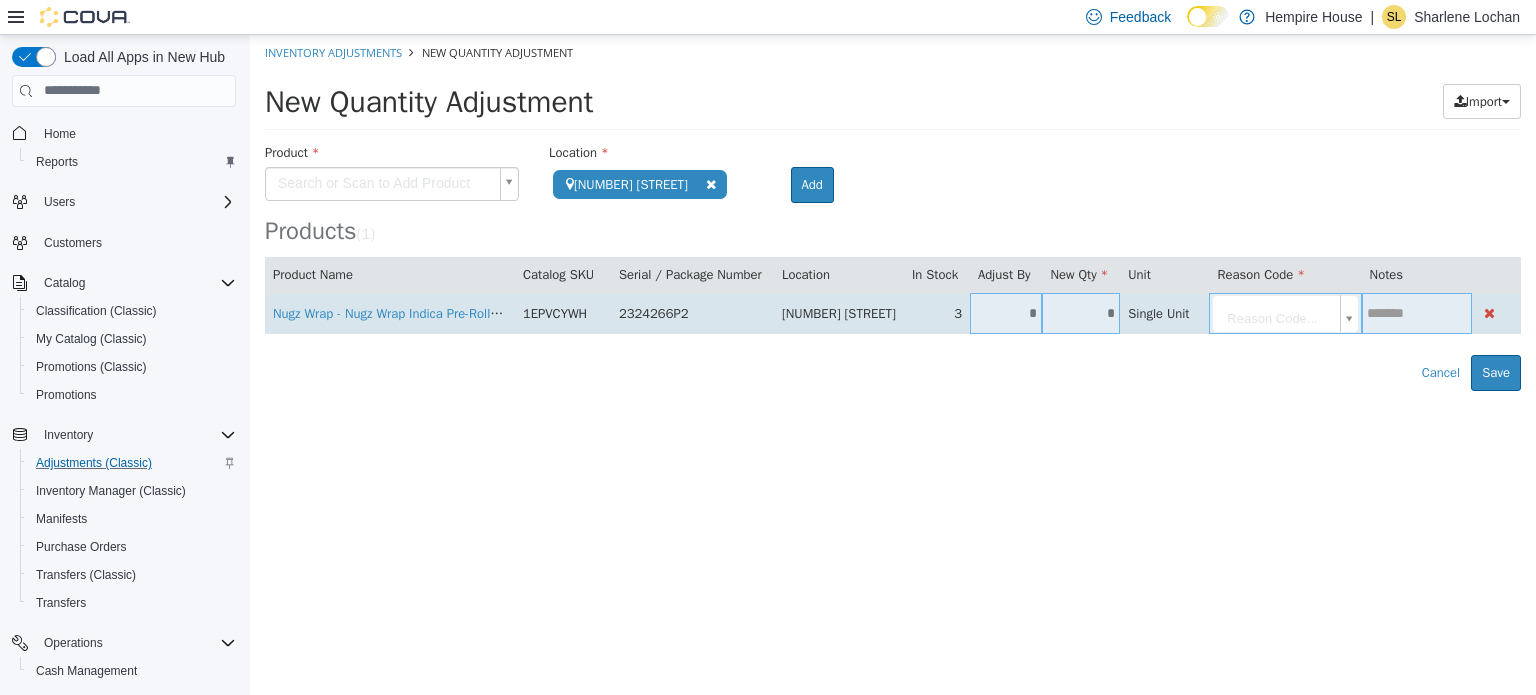 click on "*" at bounding box center [1006, 312] 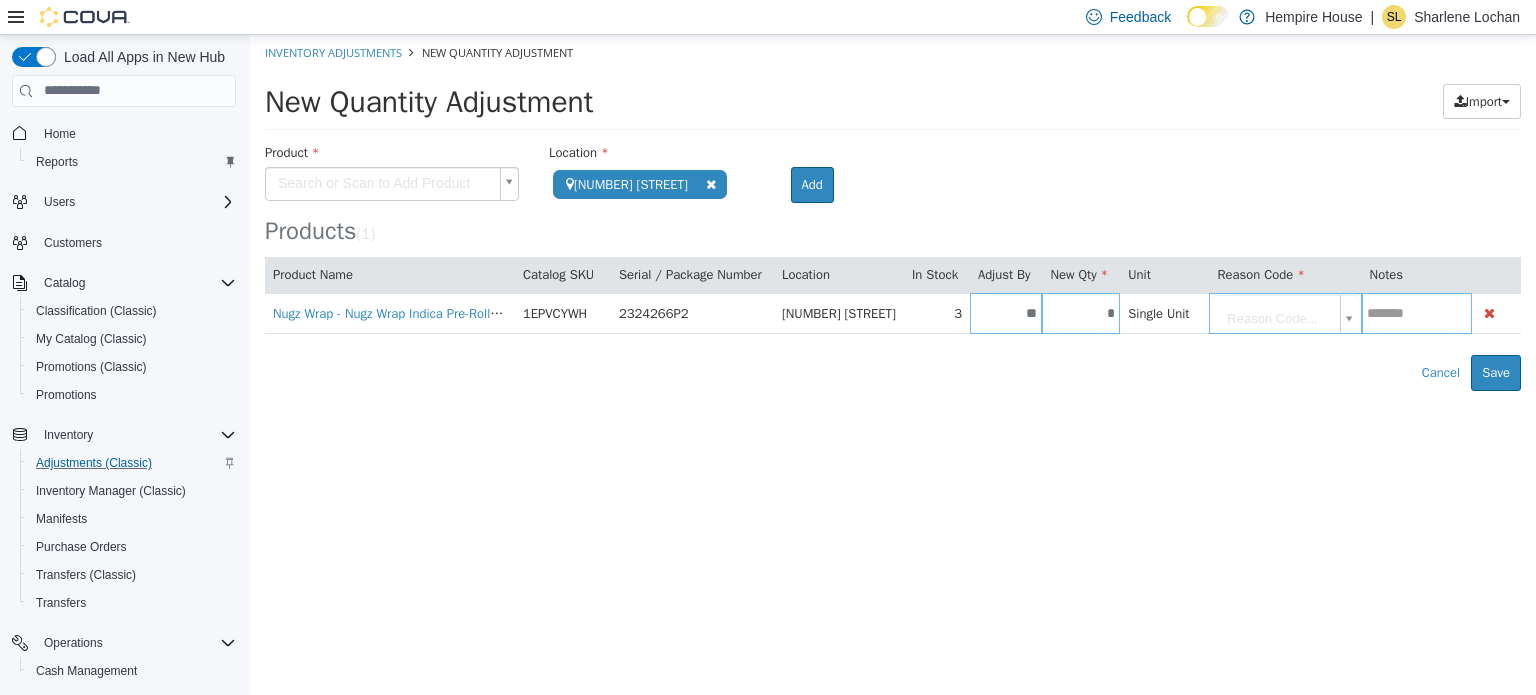type on "**" 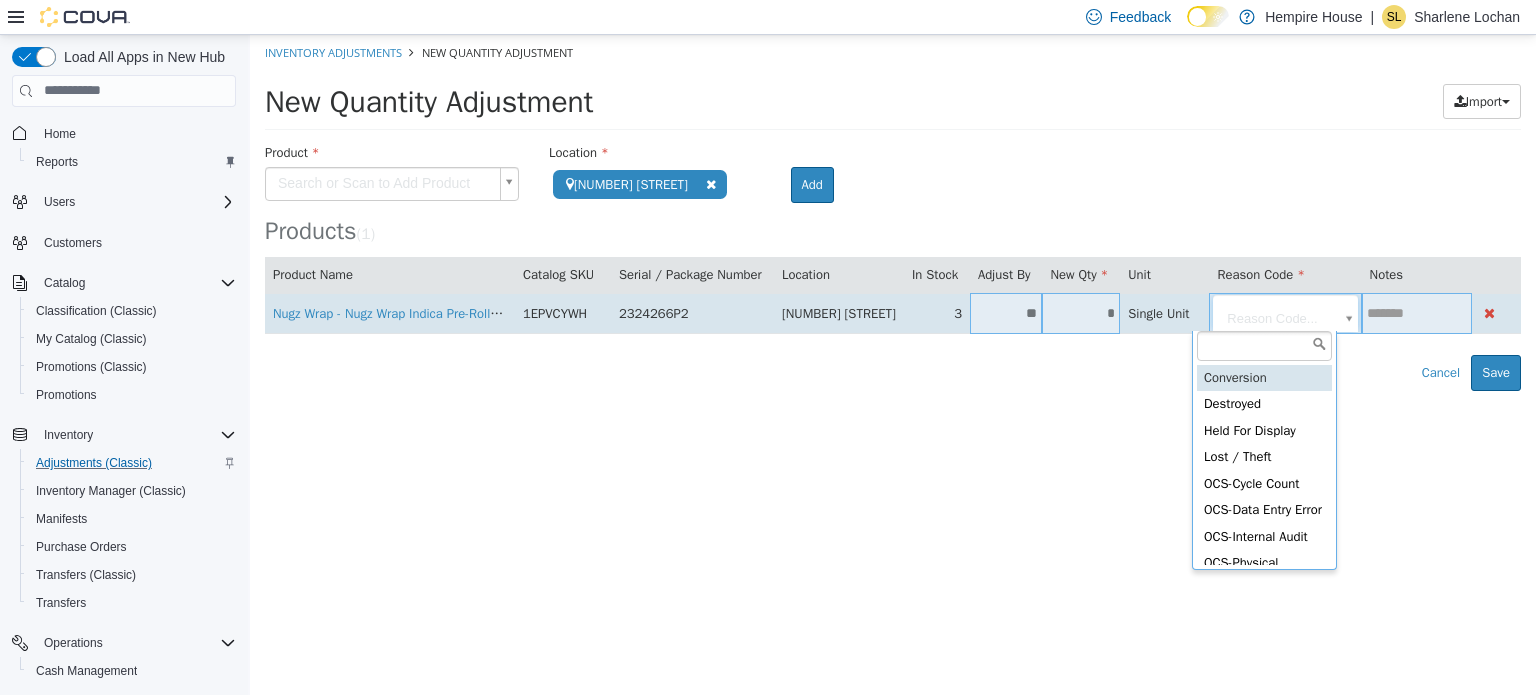 click on "**********" at bounding box center (893, 212) 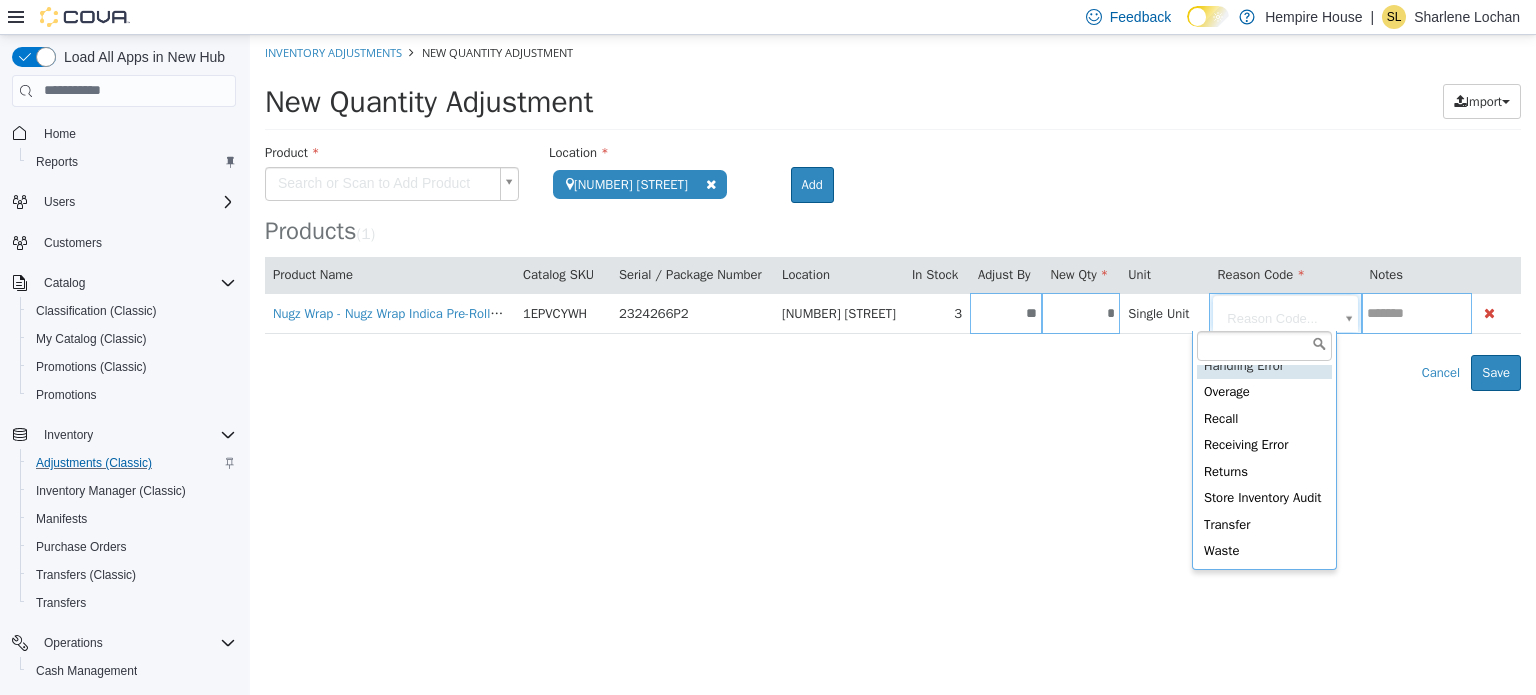 scroll, scrollTop: 472, scrollLeft: 0, axis: vertical 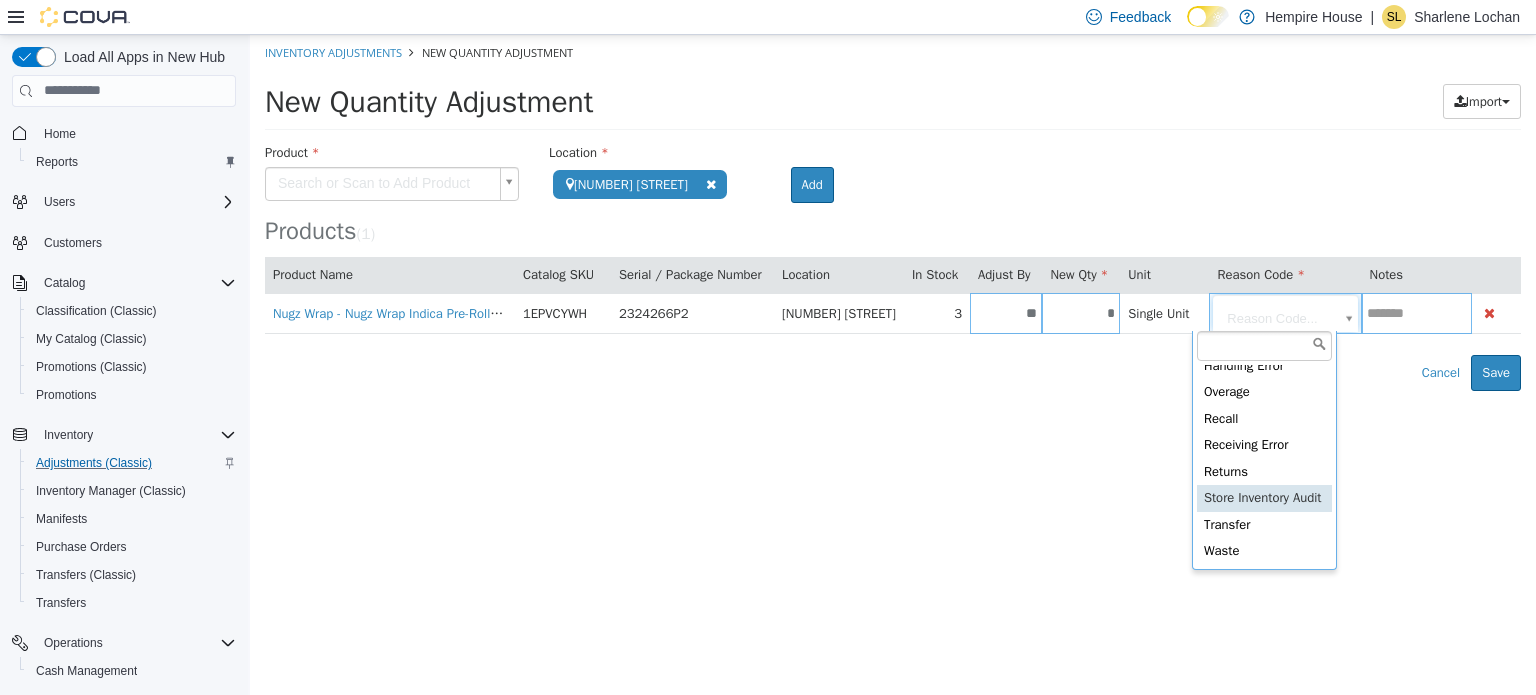type on "**********" 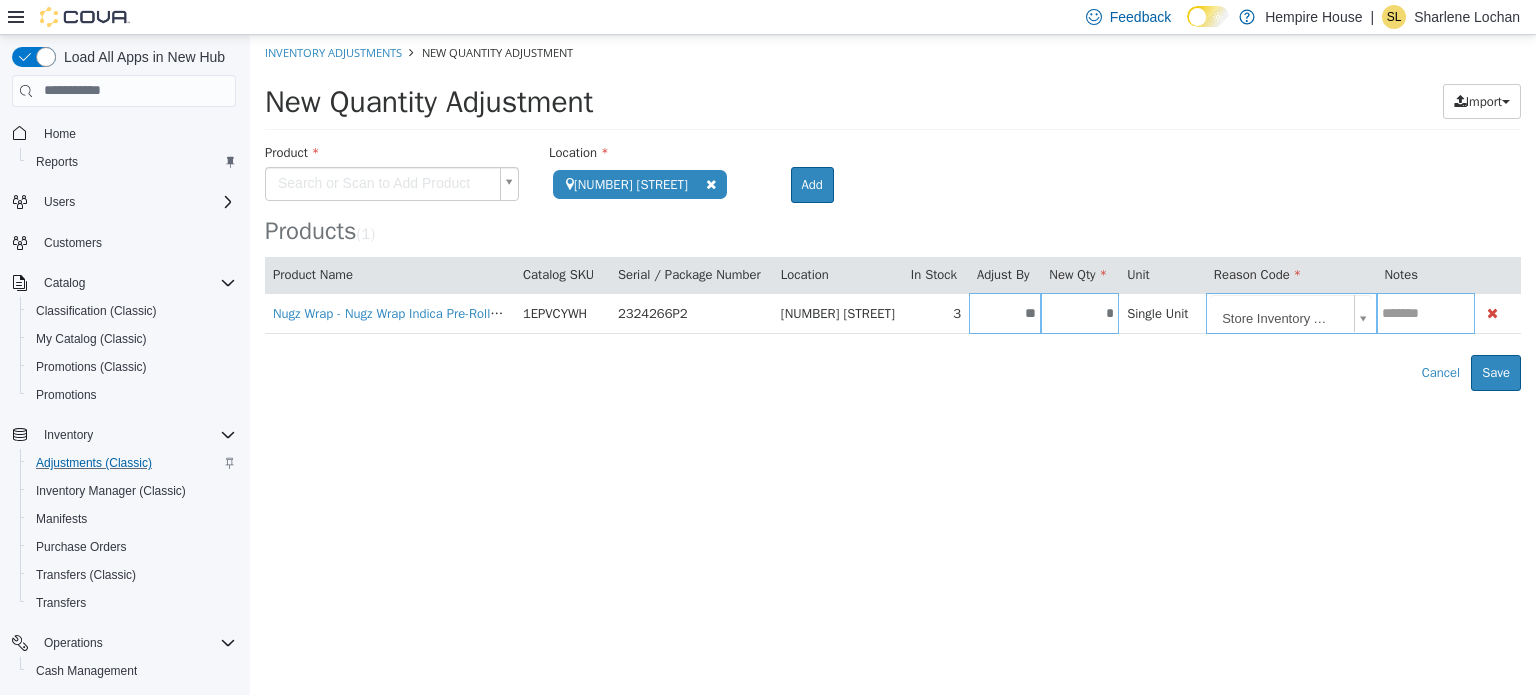drag, startPoint x: 974, startPoint y: 520, endPoint x: 991, endPoint y: 516, distance: 17.464249 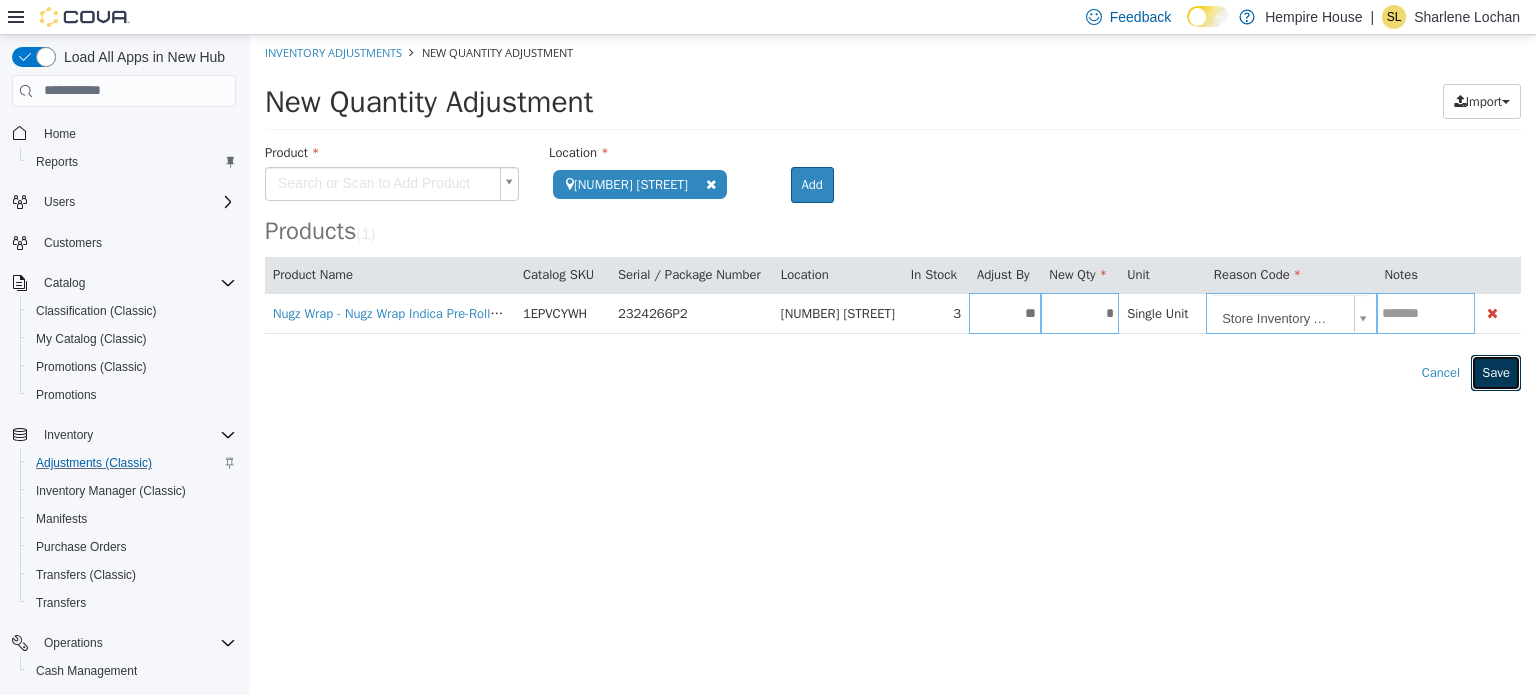 click on "Save" at bounding box center (1496, 372) 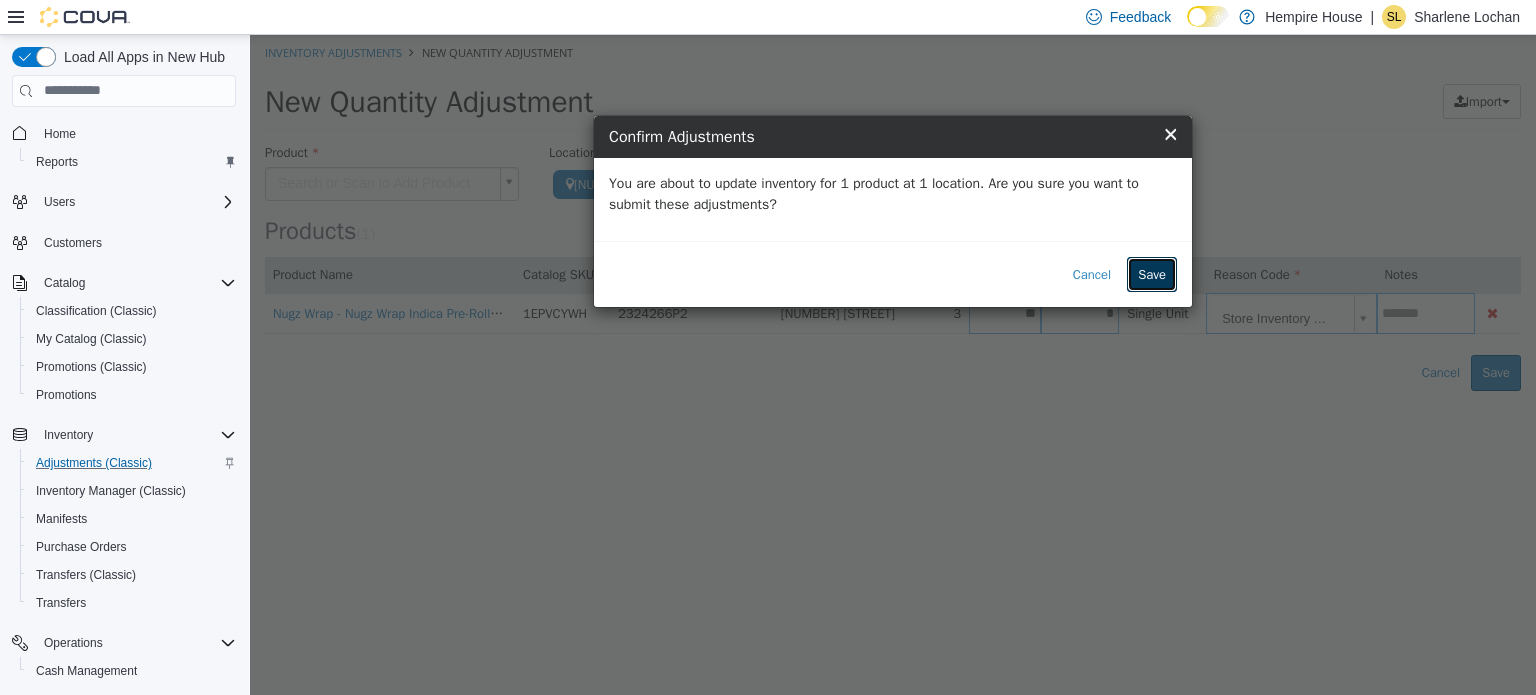 click on "Save" at bounding box center (1152, 274) 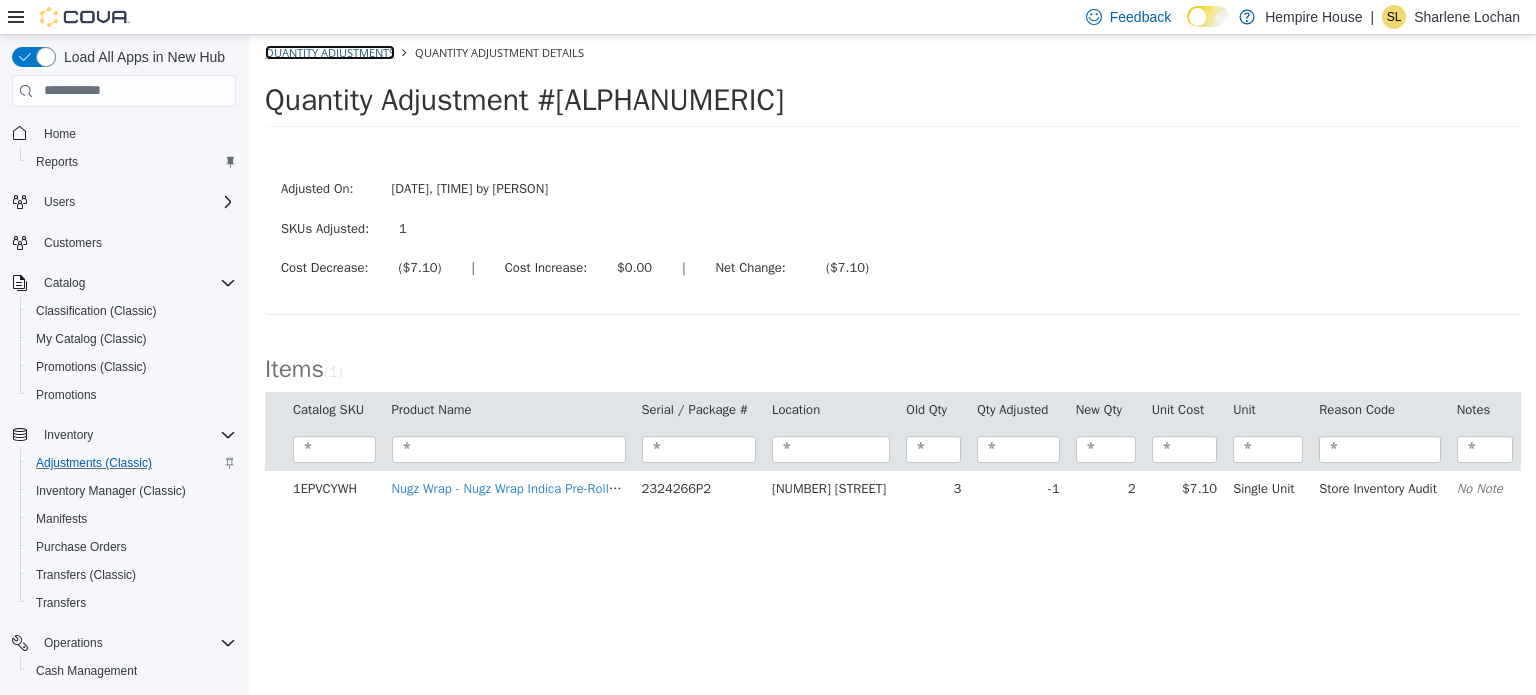 click on "Quantity Adjustments" at bounding box center (330, 51) 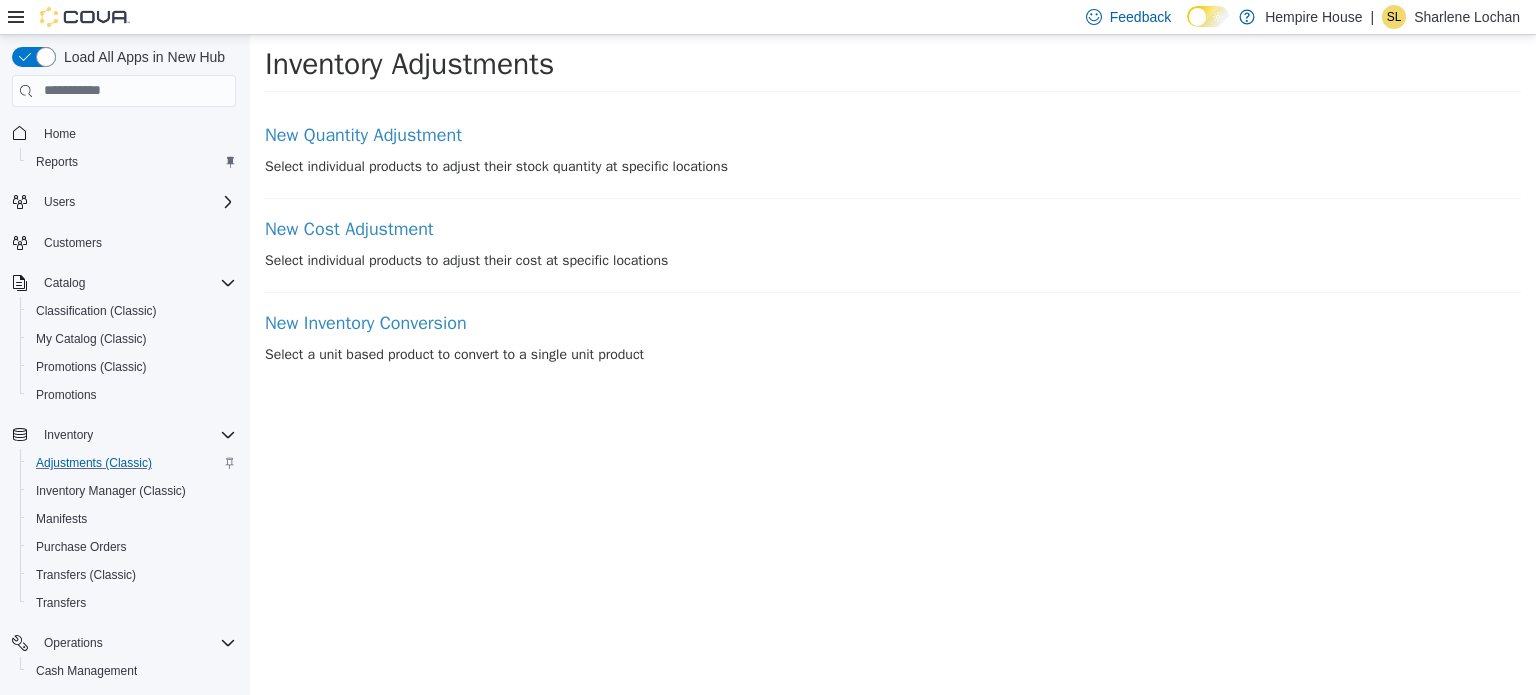 click on "New Quantity Adjustment Select individual products to adjust their stock quantity at specific locations New Cost Adjustment Select individual products to adjust their cost at specific locations New Inventory Conversion Select a unit based product to convert to a single unit product" at bounding box center (893, 239) 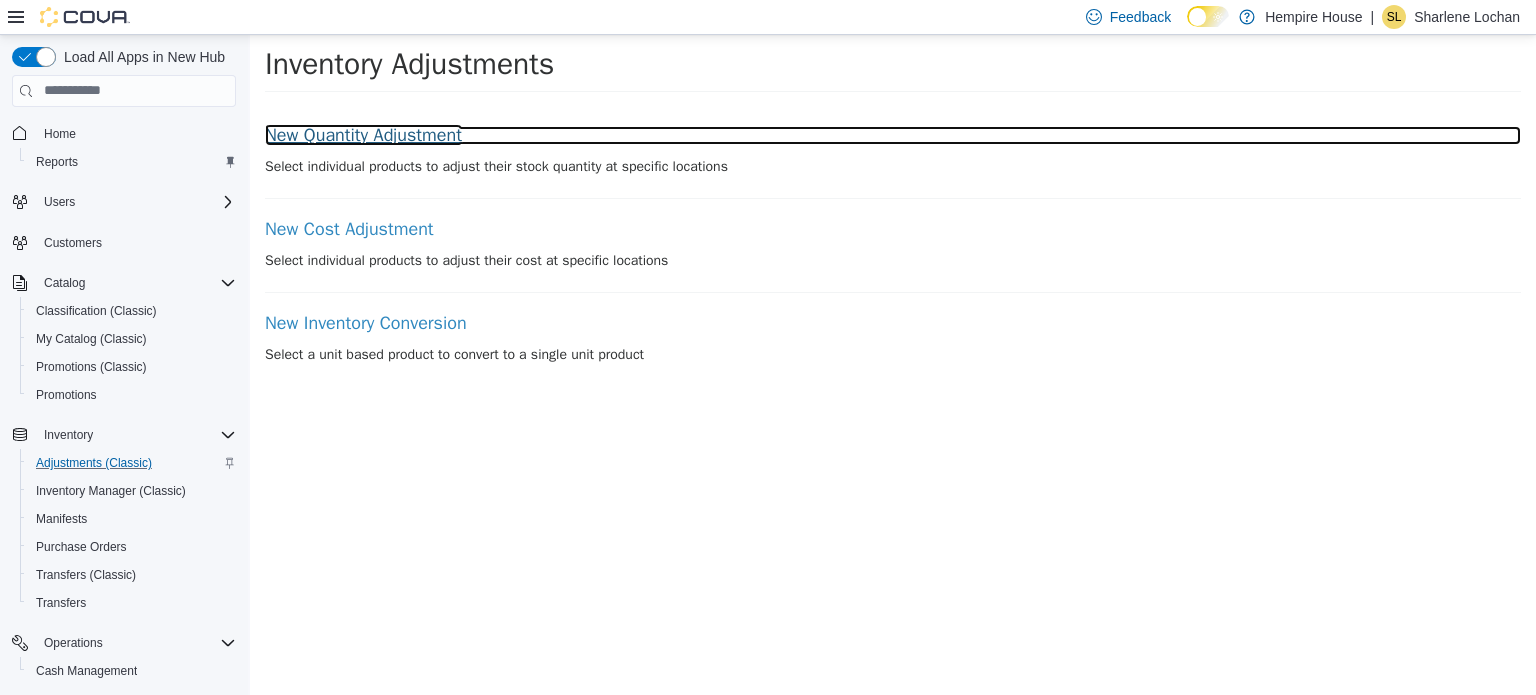 click on "New Quantity Adjustment" at bounding box center [893, 135] 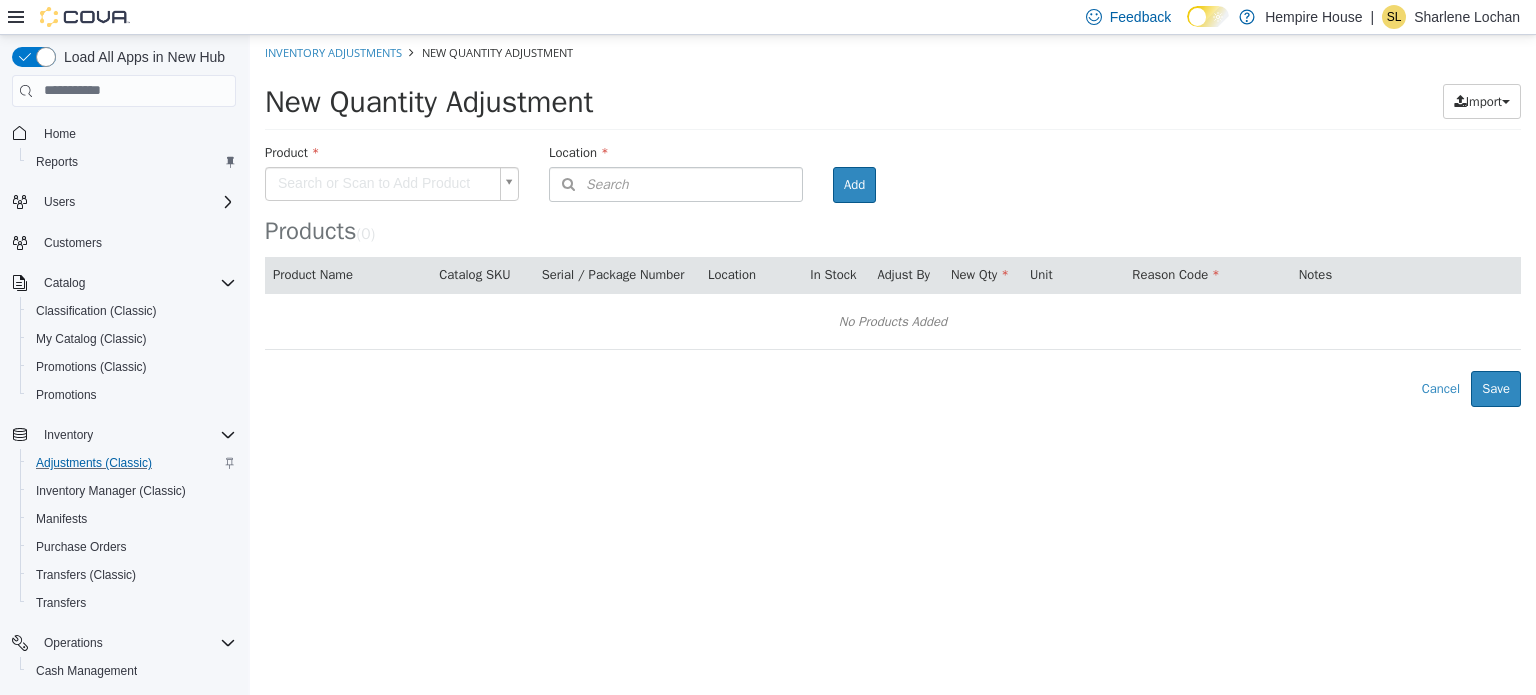 click on "Import  Inventory Export (.CSV) Package List (.TXT)
Product     Search or Scan to Add Product                             Location Search Type 3 or more characters or browse       Hempire House     (3)         18 Mill Street West             27 Main St South             59 First Street         Room   Add Products  ( 0 ) Product Name Catalog SKU Serial / Package Number Location In Stock Adjust By New Qty Unit Reason Code Notes No Products Added Error saving adjustment please resolve the errors above. Cancel Save" at bounding box center [893, 220] 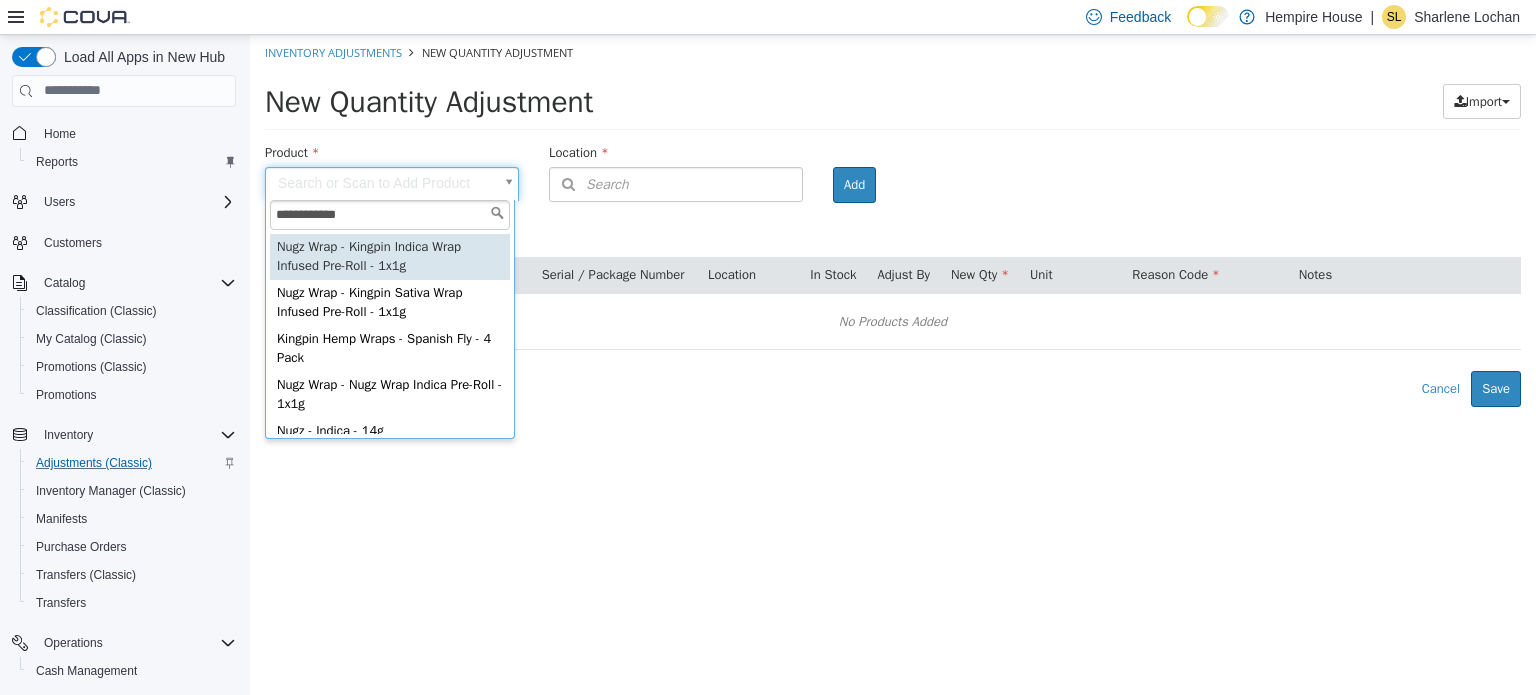 type on "**********" 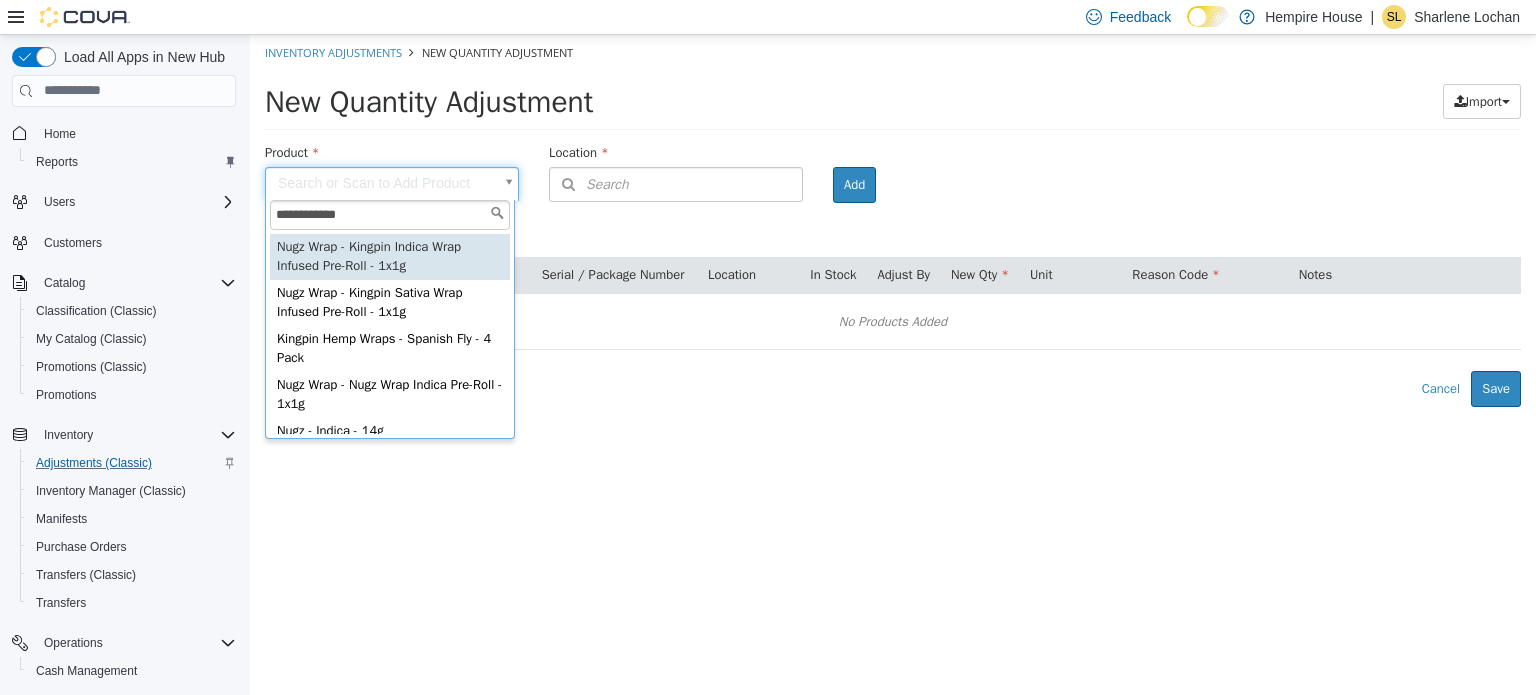 type on "**********" 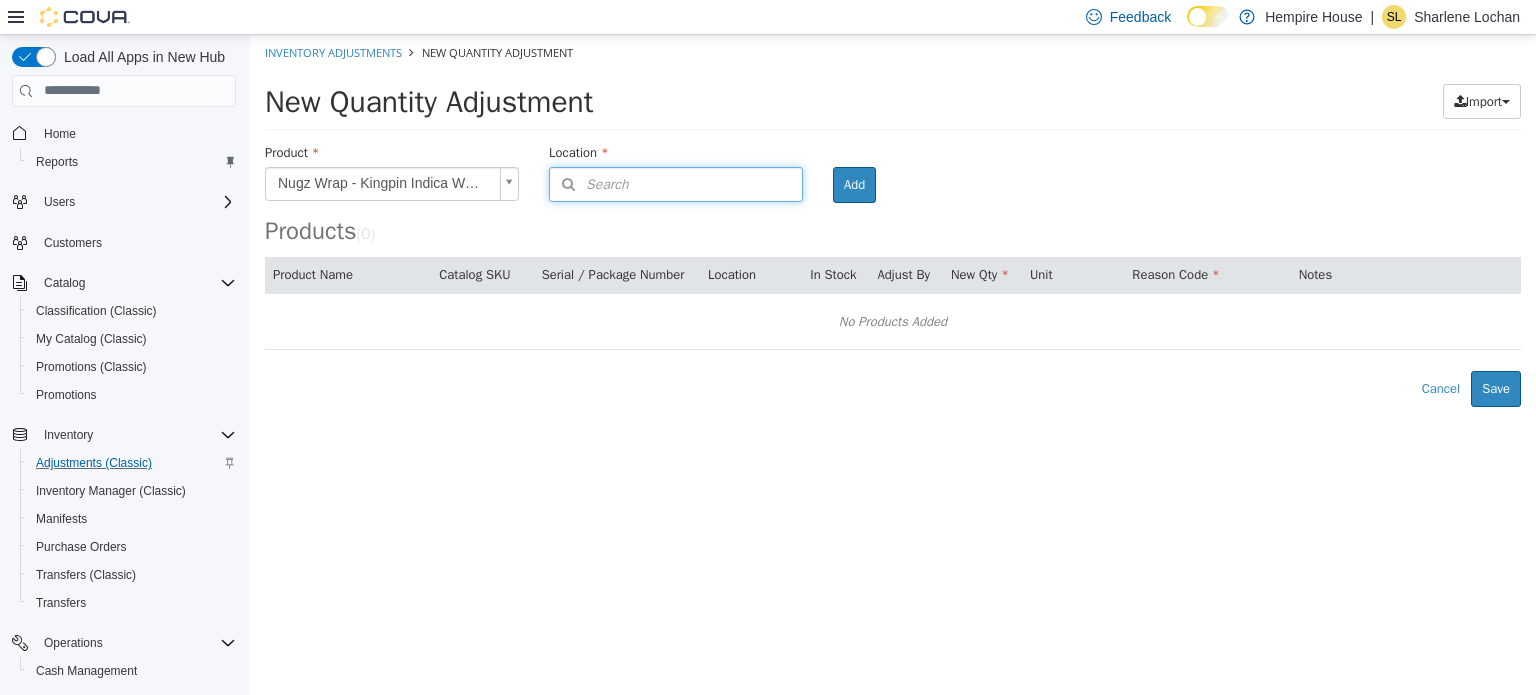 click on "Search" at bounding box center [676, 183] 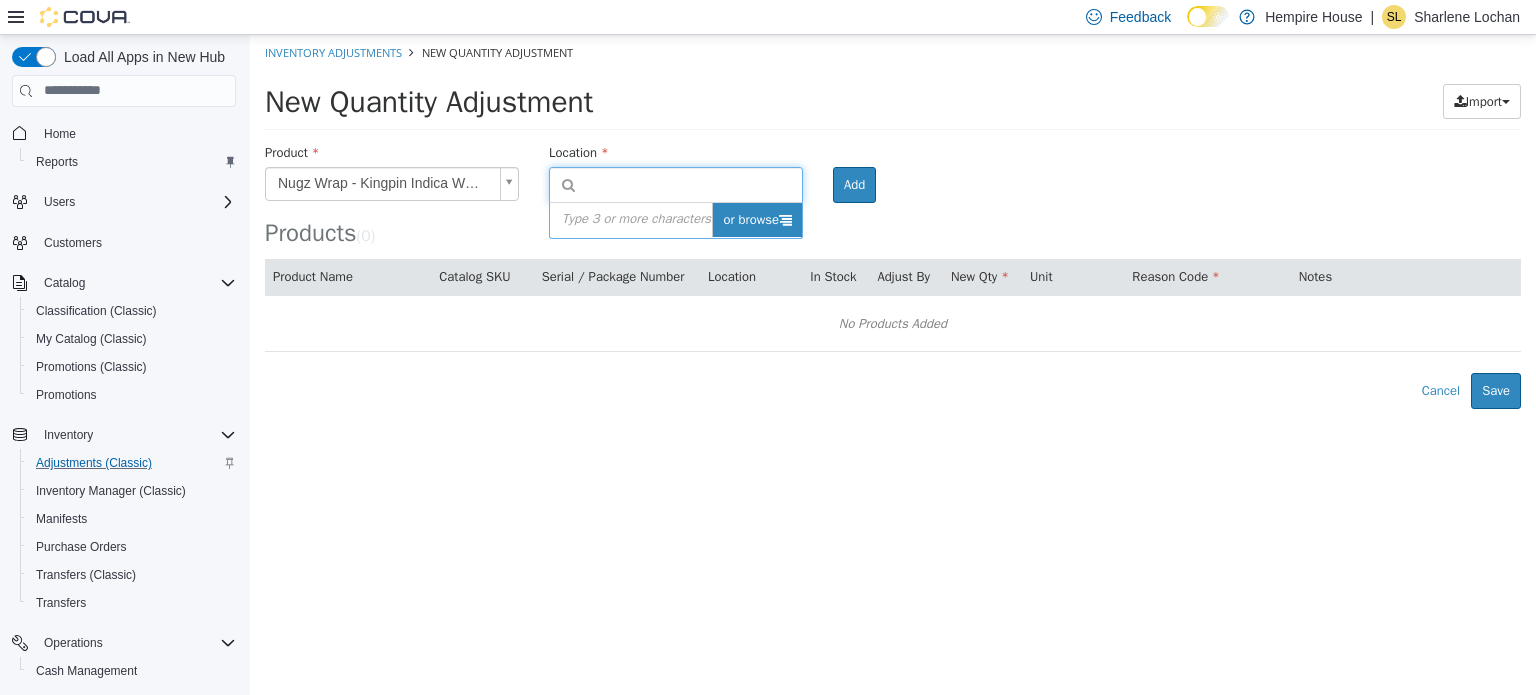 click on "or browse" at bounding box center (757, 219) 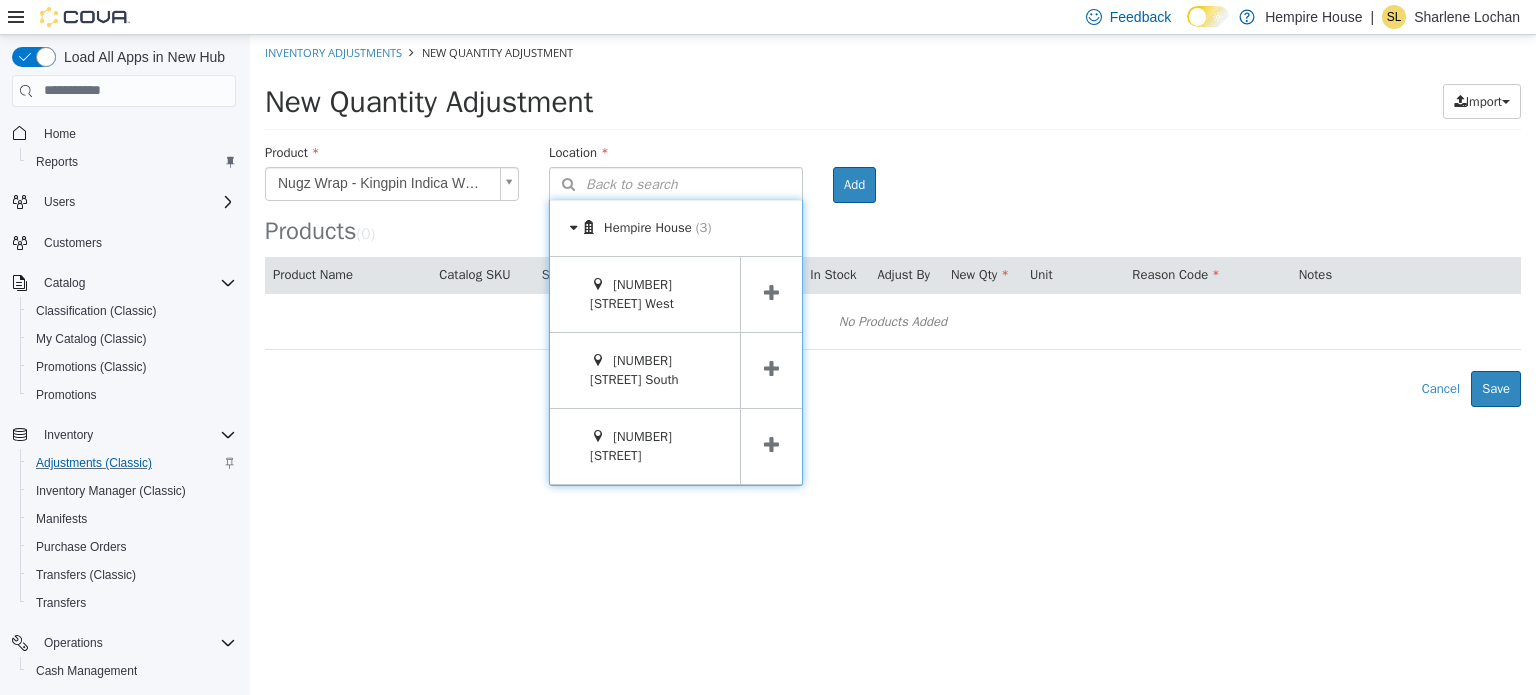 click at bounding box center (771, 444) 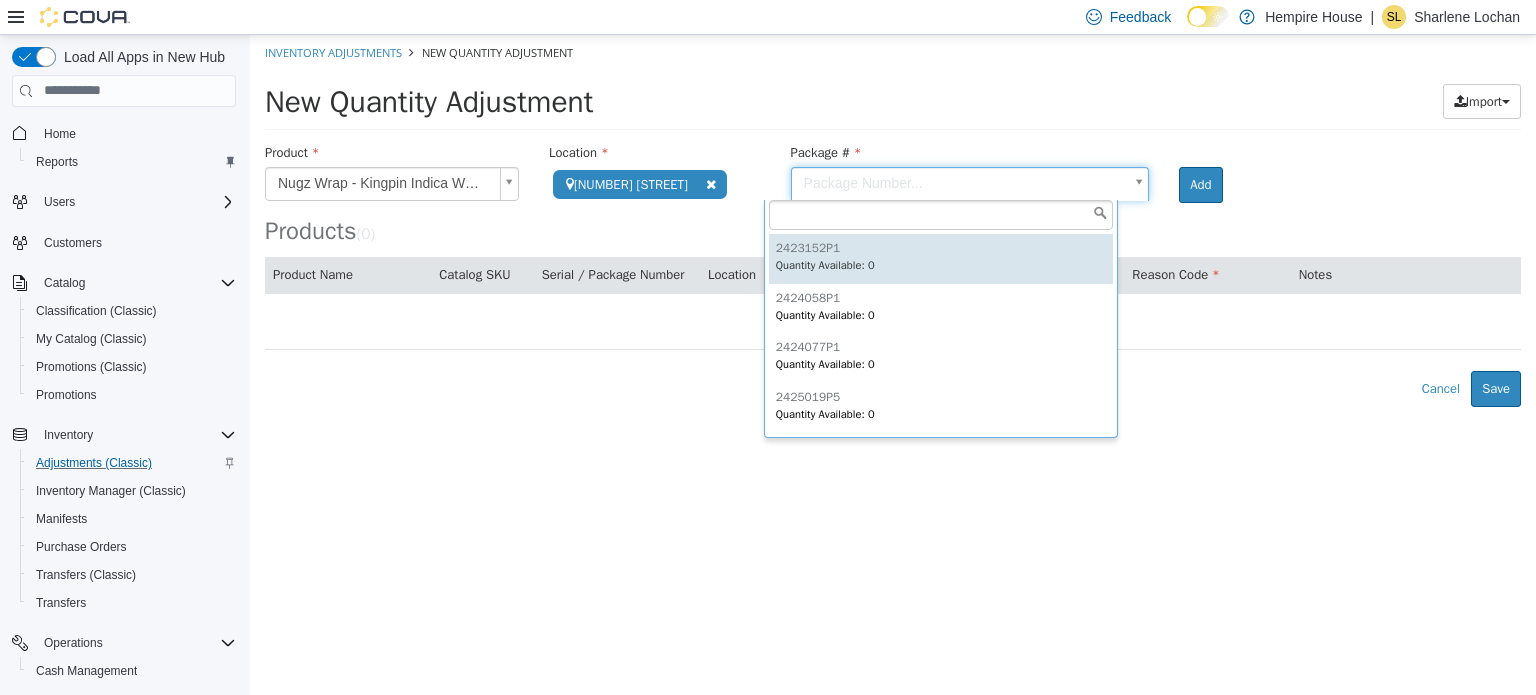 click on "**********" at bounding box center (893, 220) 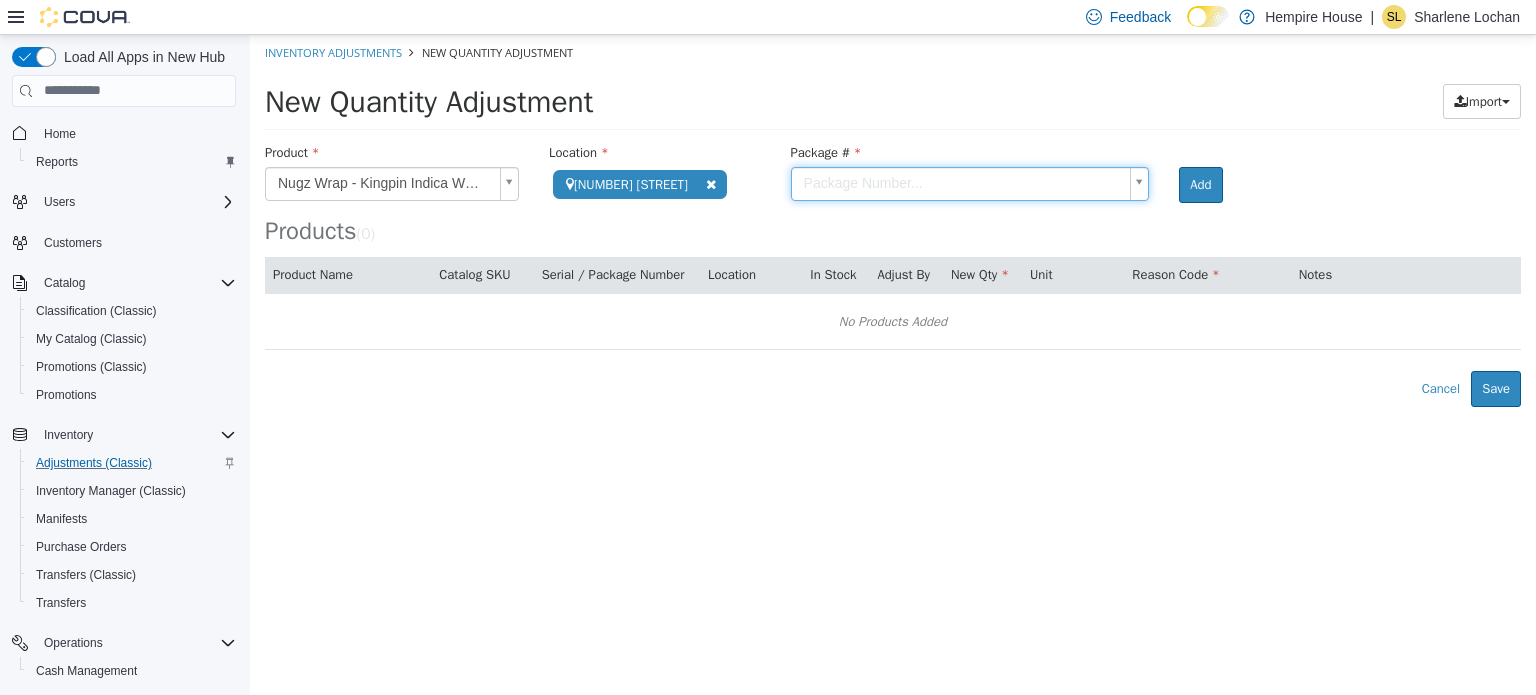 drag, startPoint x: 936, startPoint y: 130, endPoint x: 919, endPoint y: 134, distance: 17.464249 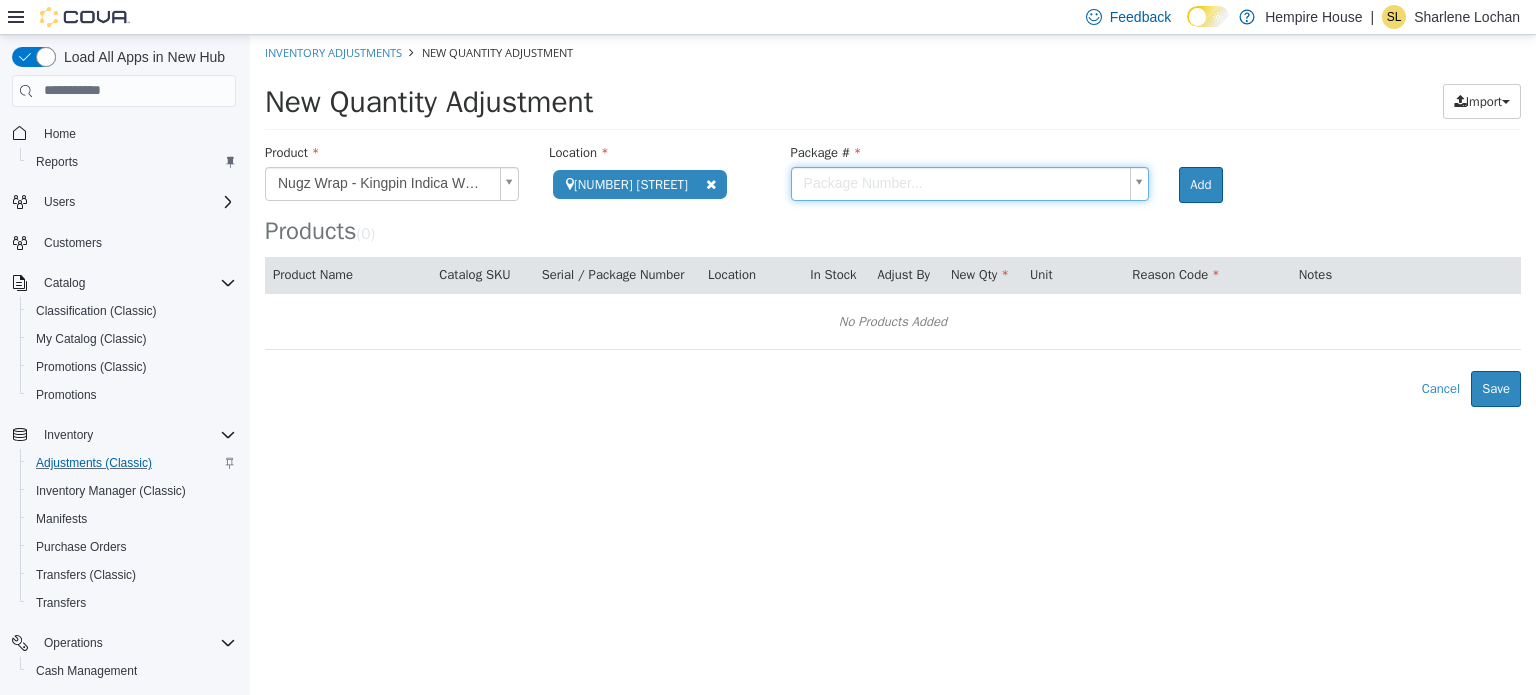 click on "**********" at bounding box center (893, 220) 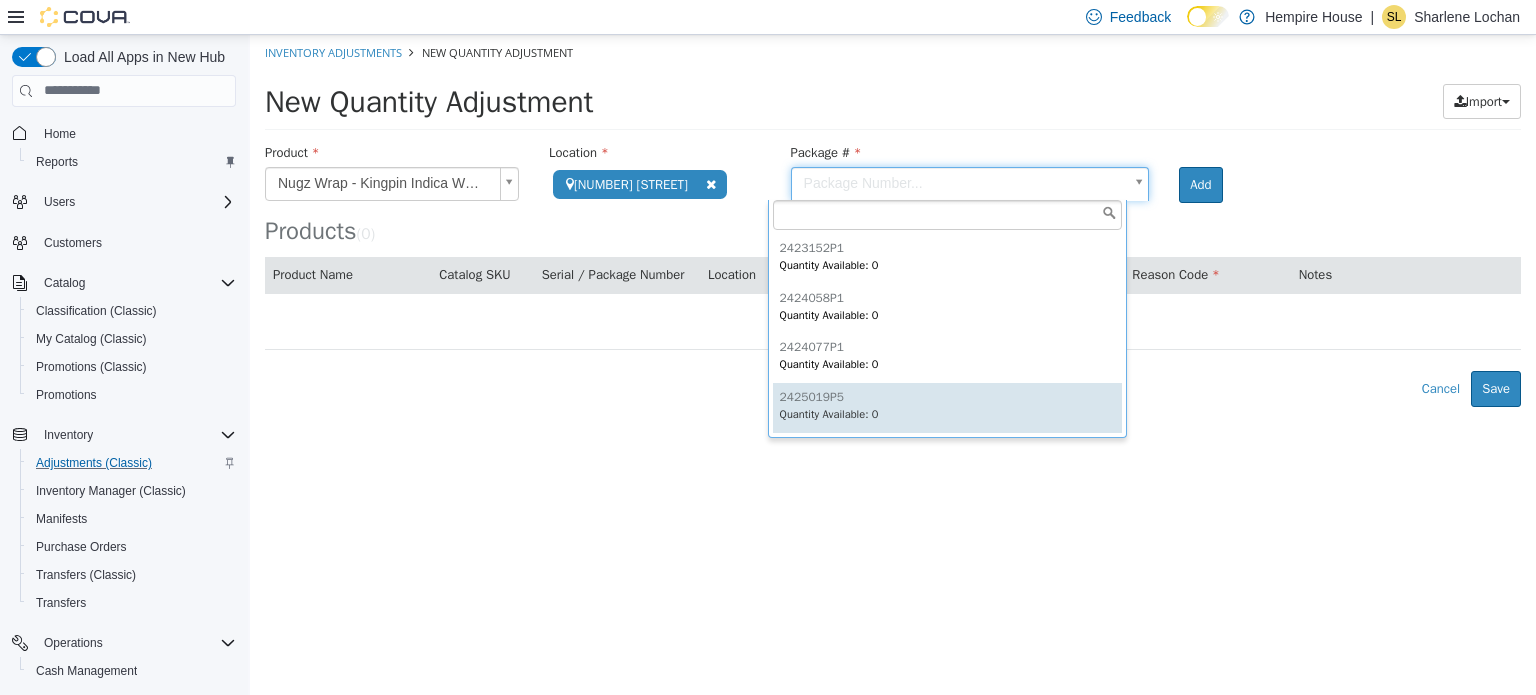type on "*********" 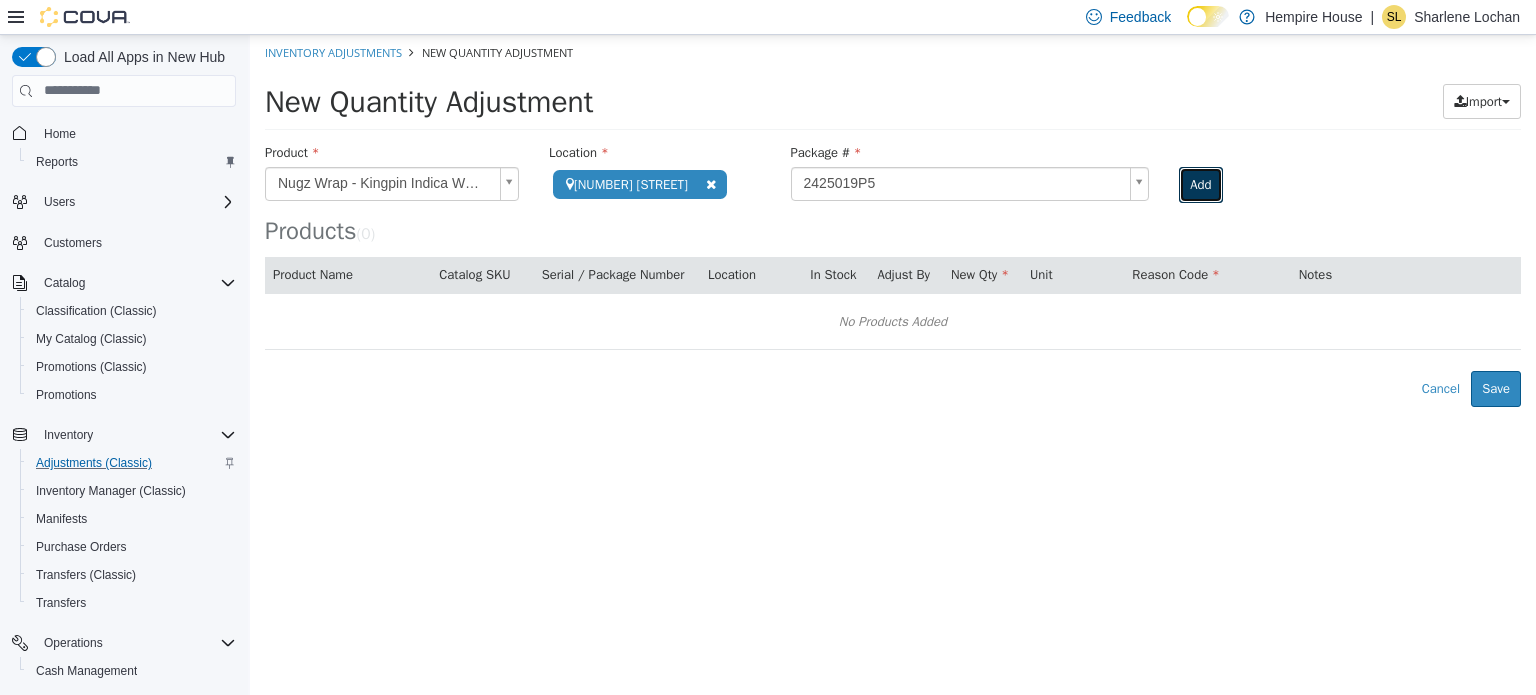 click on "Add" at bounding box center [1200, 184] 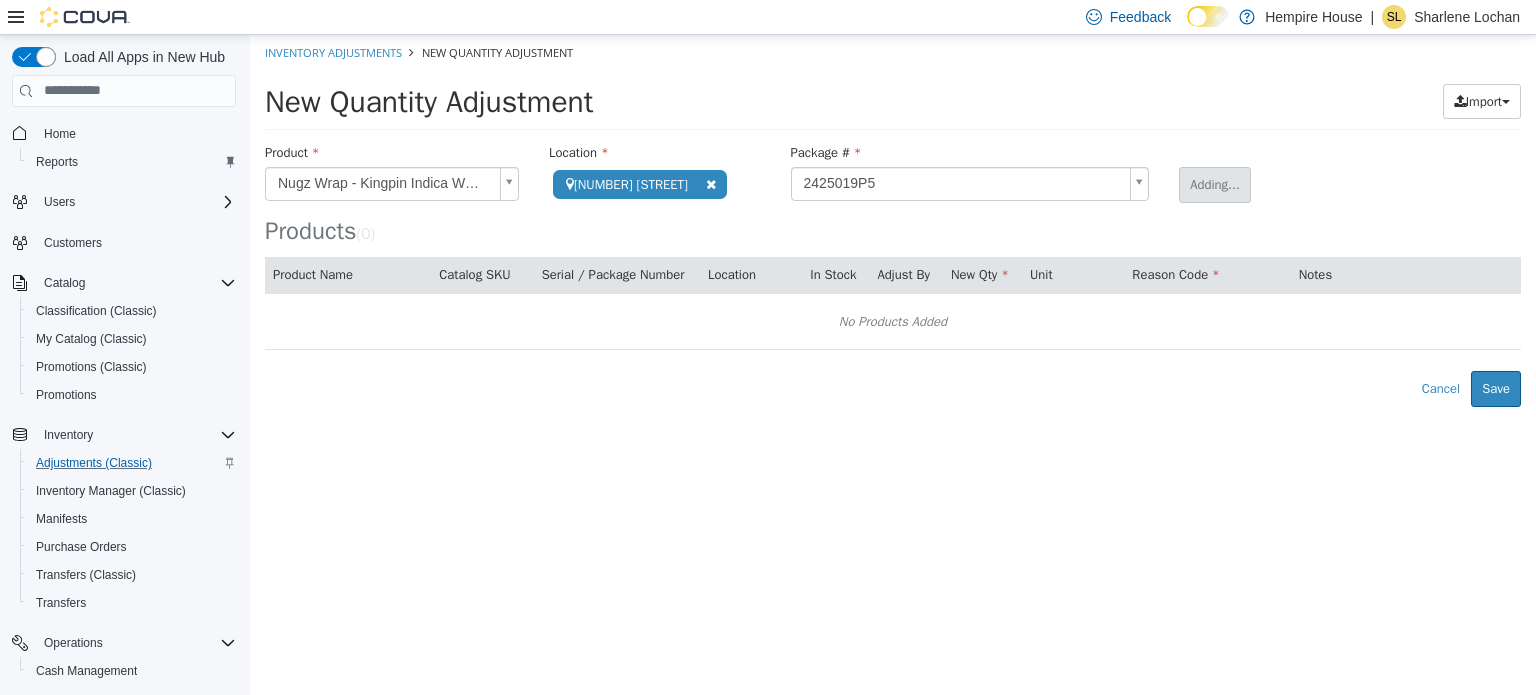 type 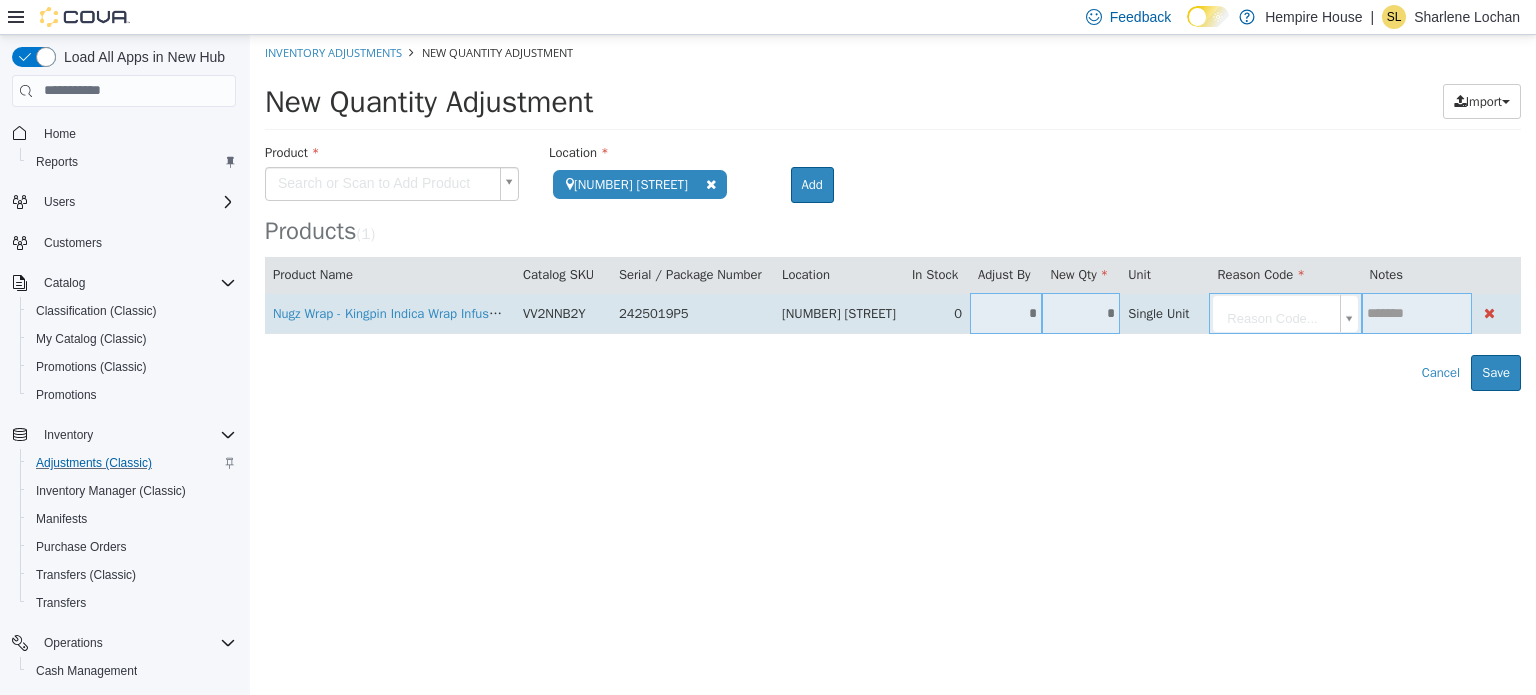 click on "*" at bounding box center (1006, 312) 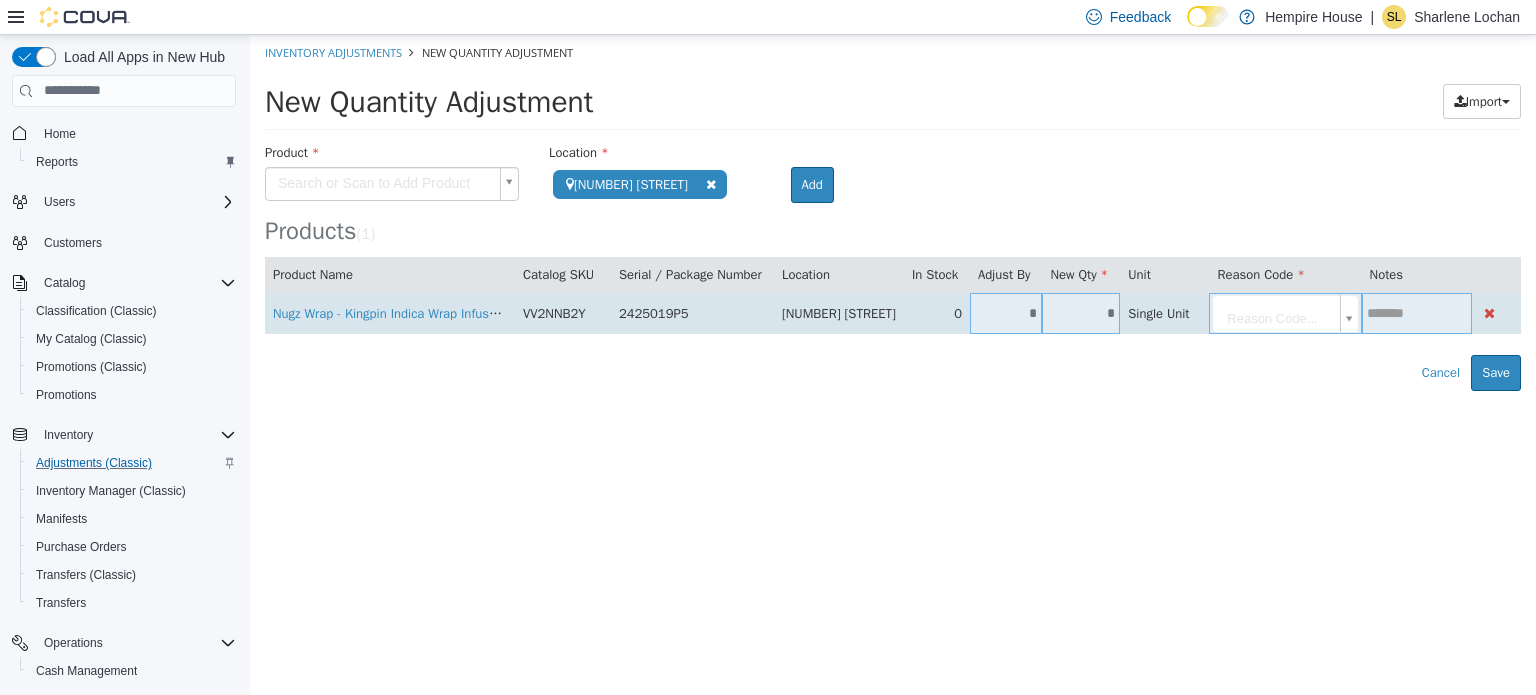 type on "*" 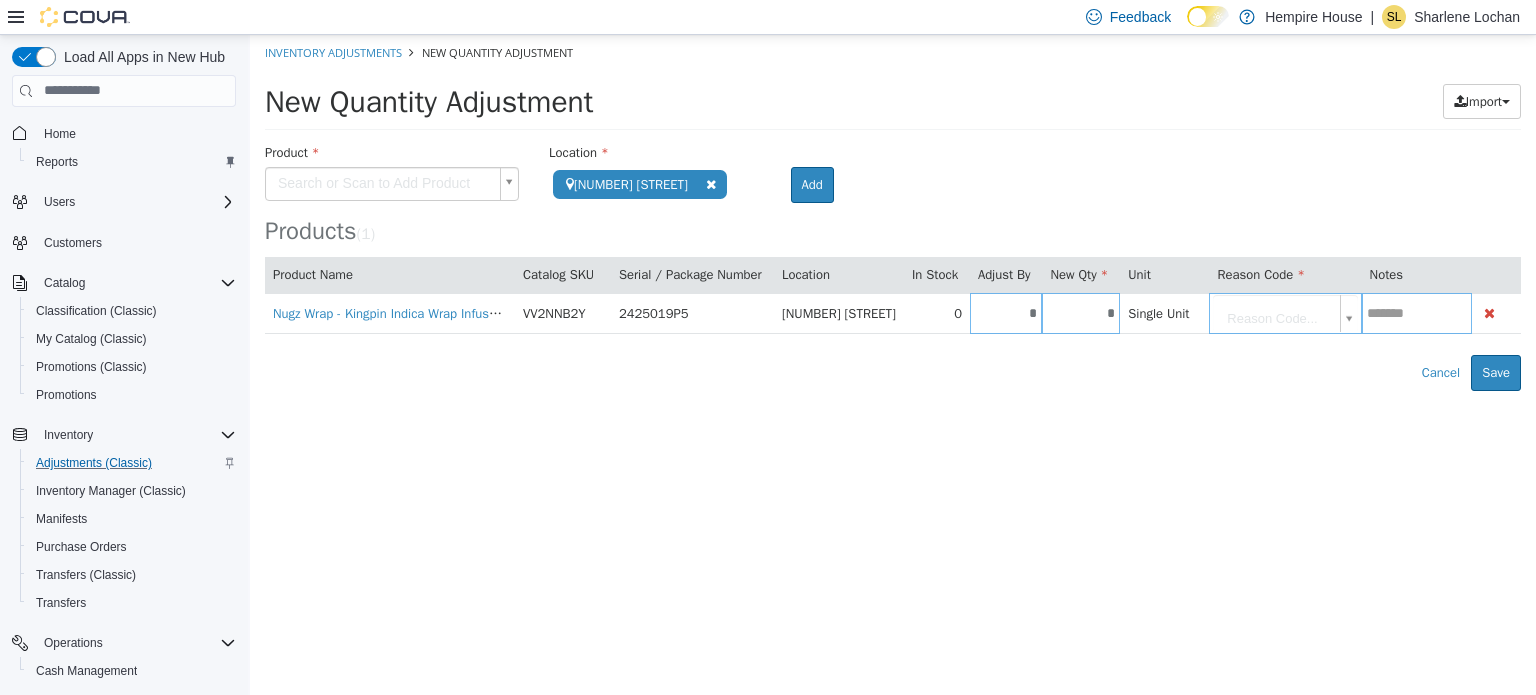 click on "**********" at bounding box center [893, 212] 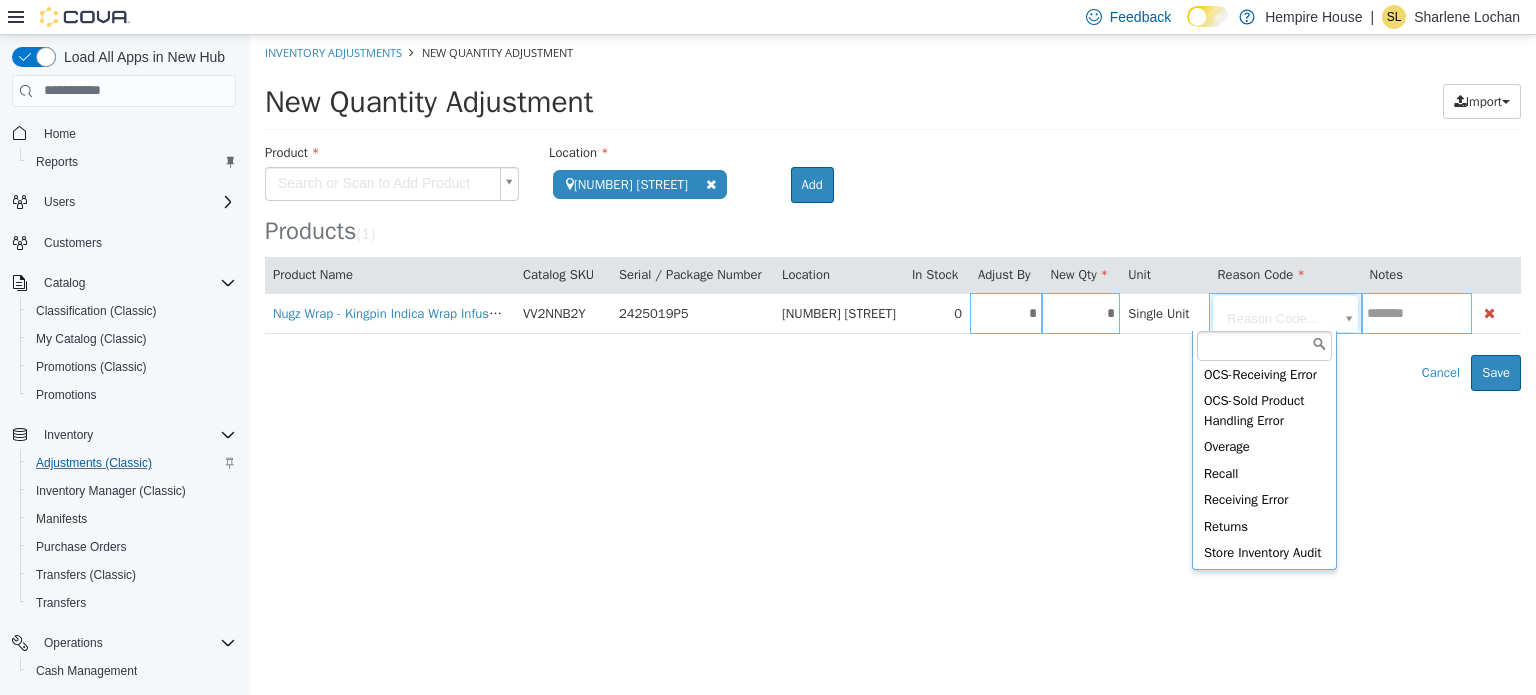 scroll, scrollTop: 472, scrollLeft: 0, axis: vertical 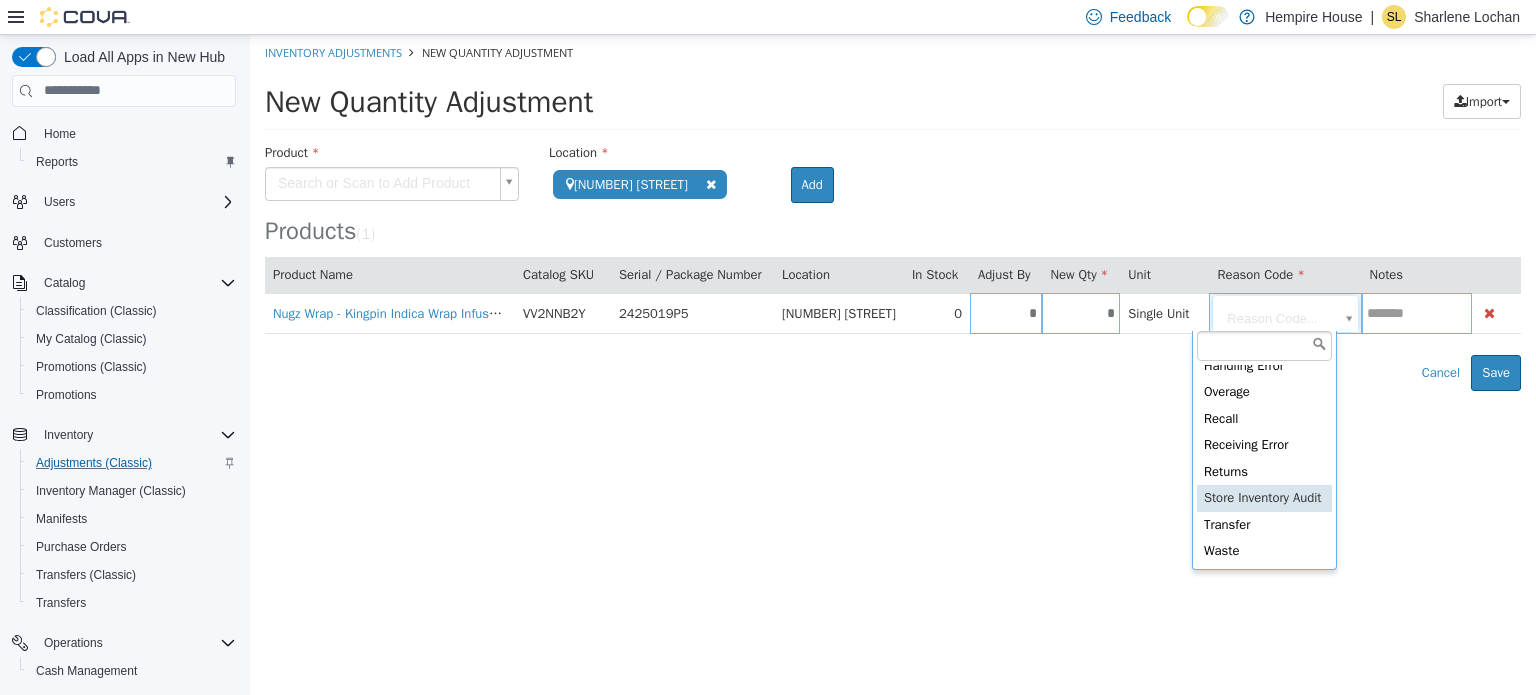 type on "**********" 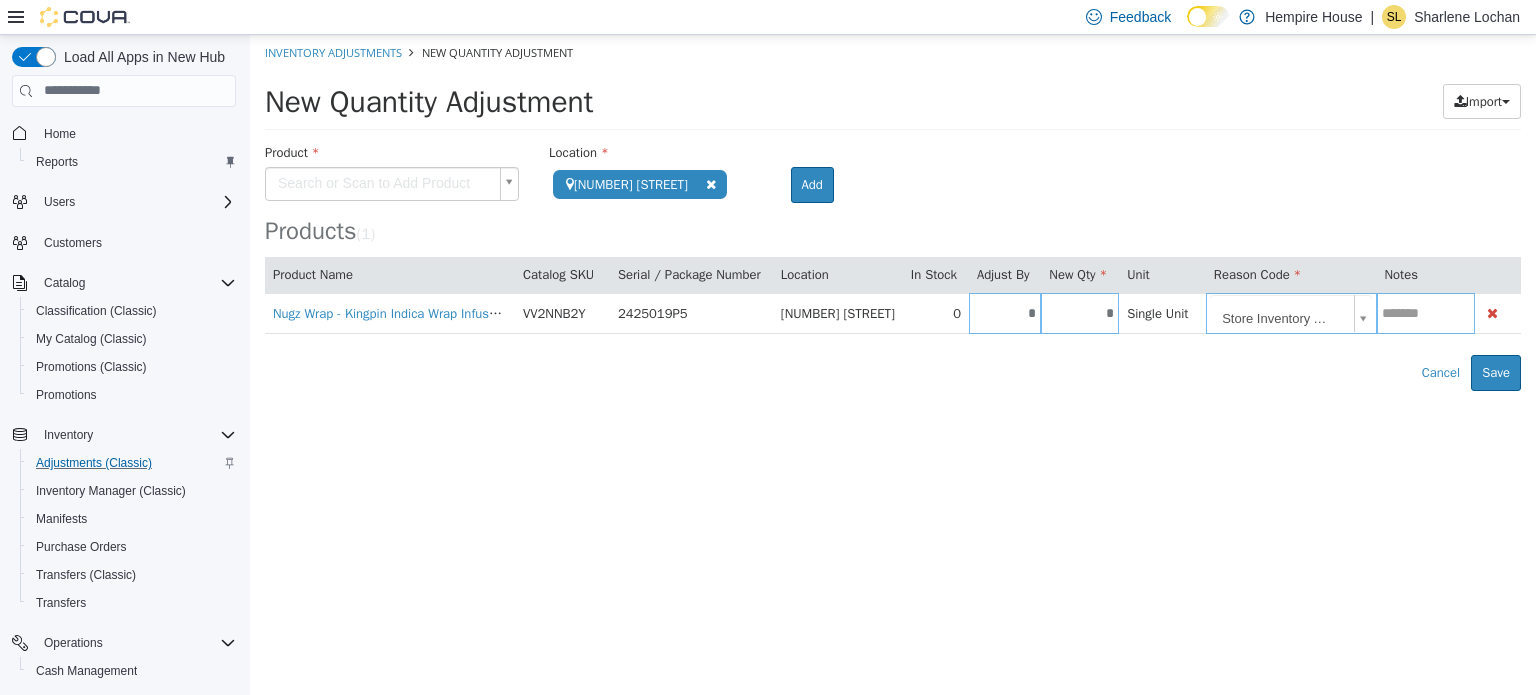 click on "**********" at bounding box center [893, 212] 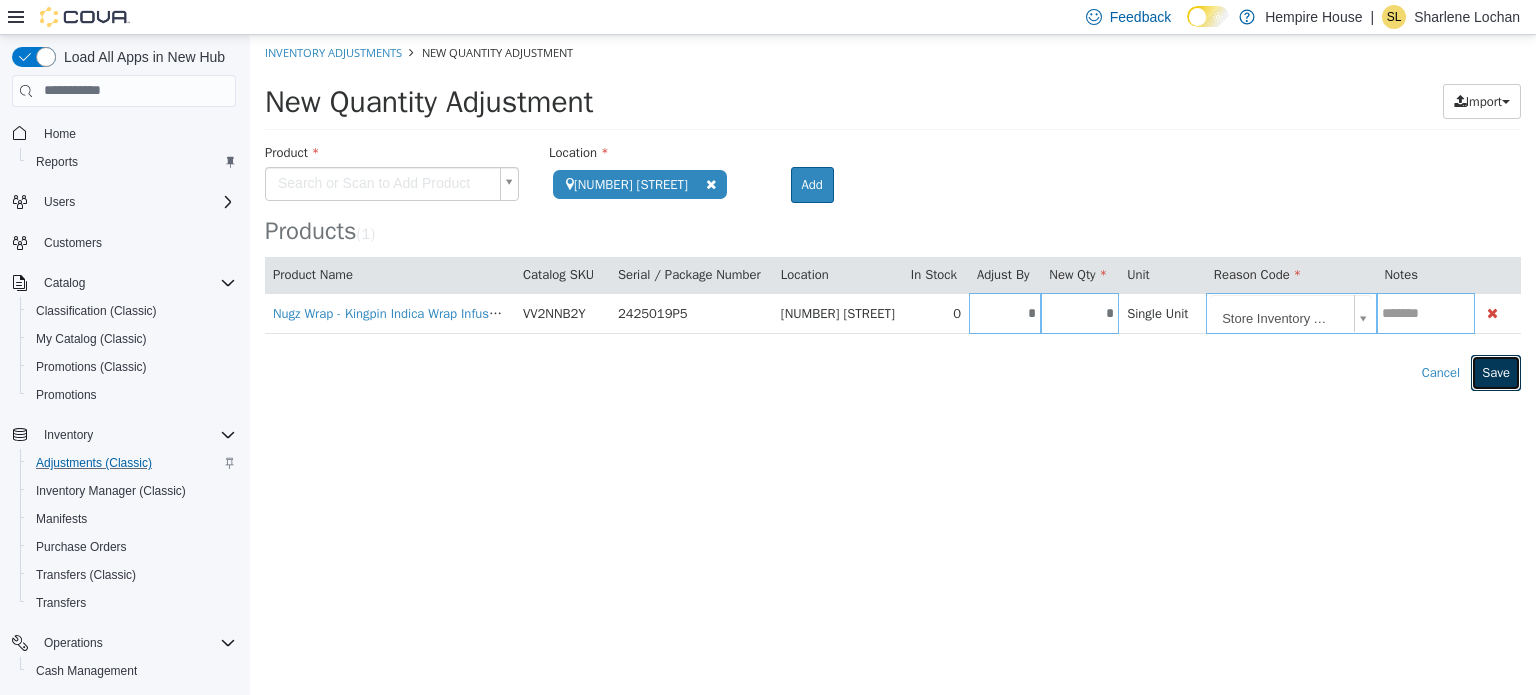 click on "Save" at bounding box center (1496, 372) 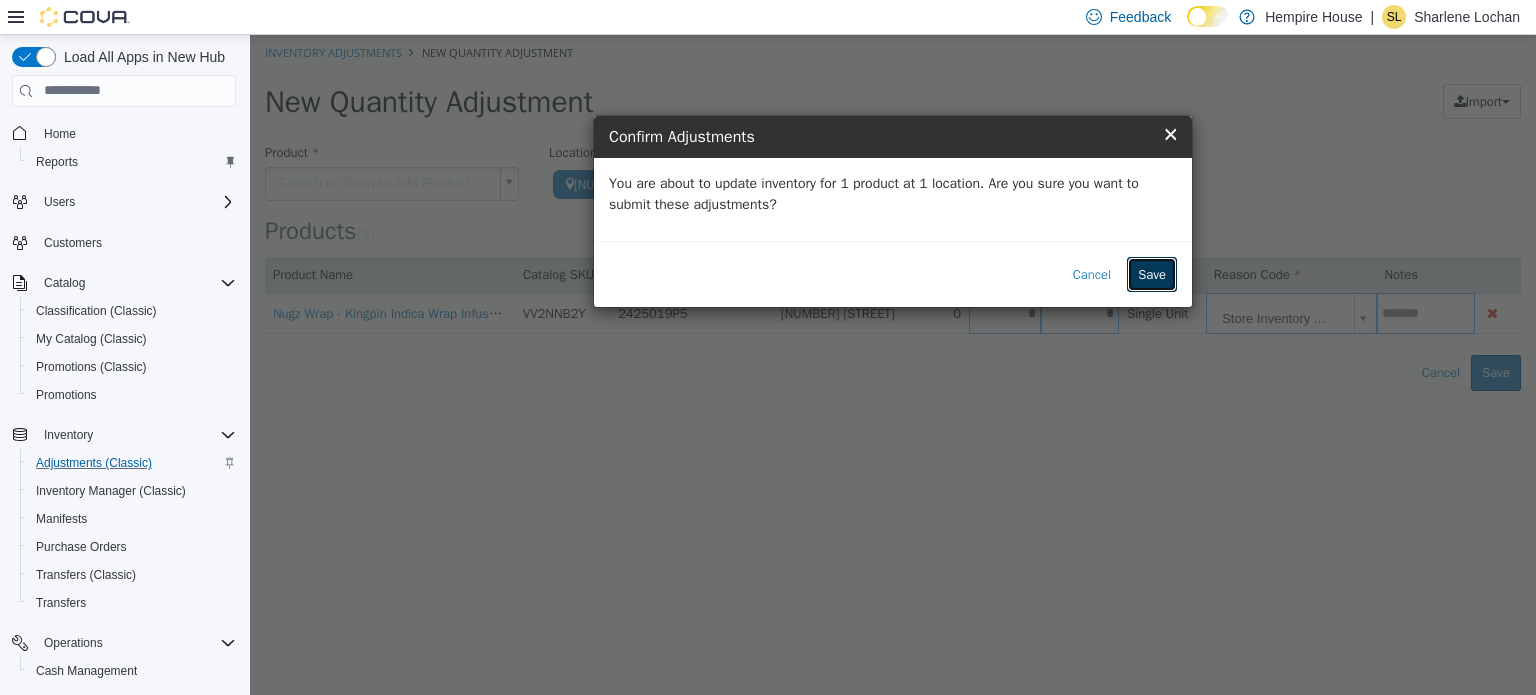 click on "Save" at bounding box center (1152, 274) 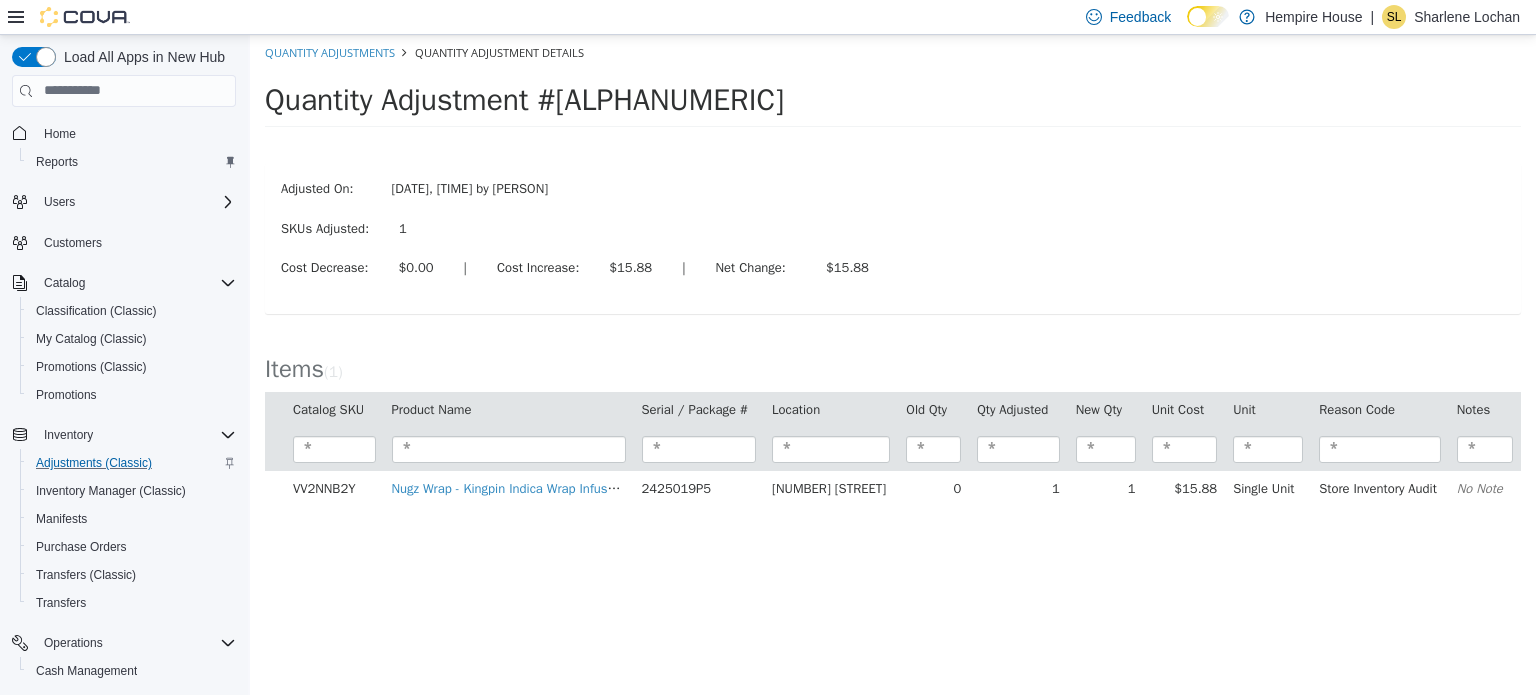 click on "Sharlene Lochan" at bounding box center (1467, 17) 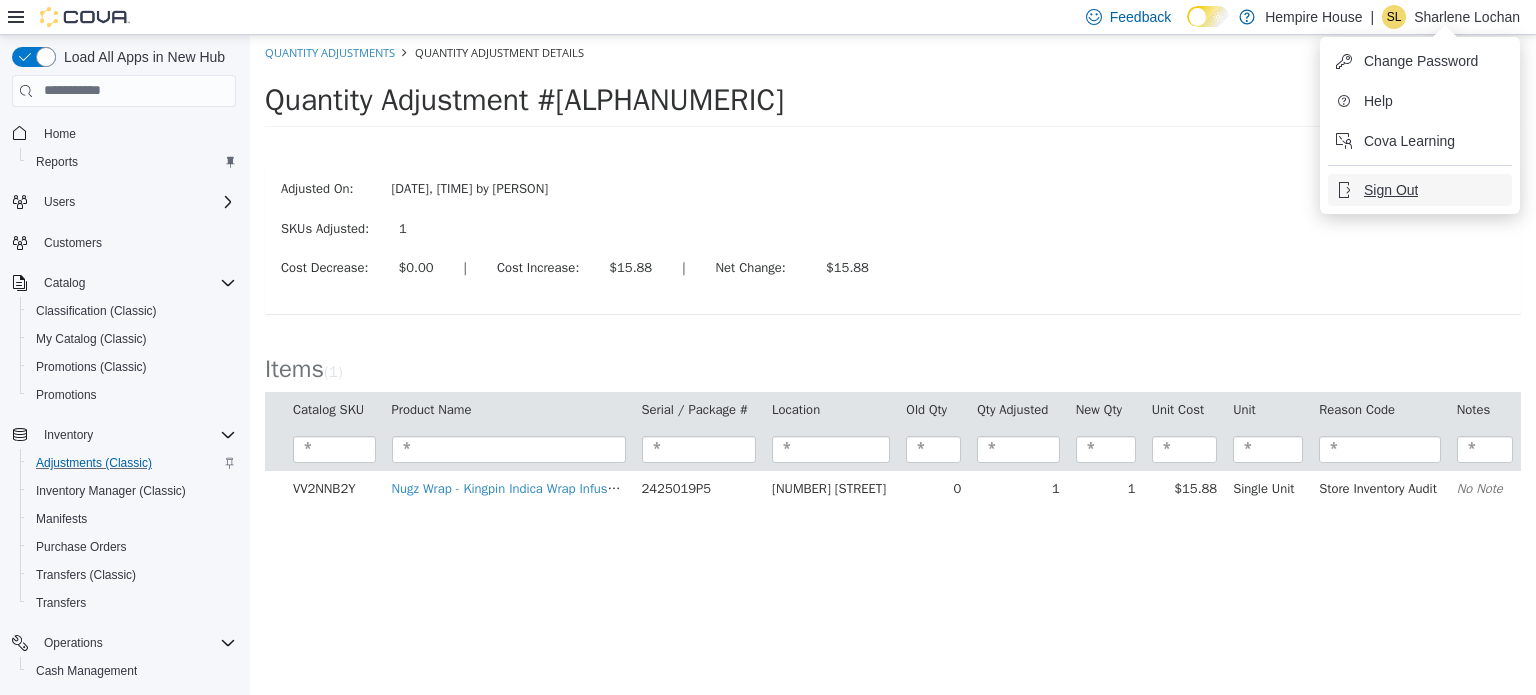 click on "Sign Out" at bounding box center [1391, 190] 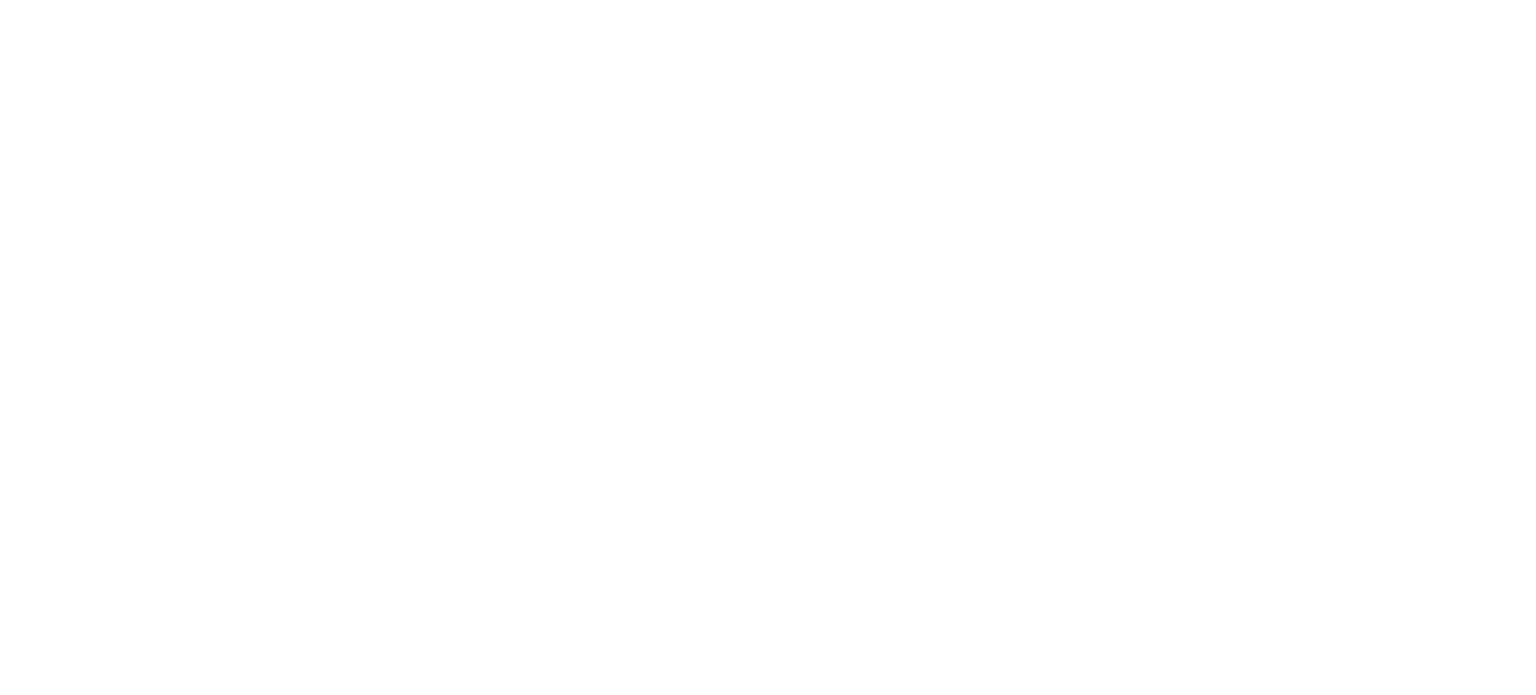 scroll, scrollTop: 0, scrollLeft: 0, axis: both 